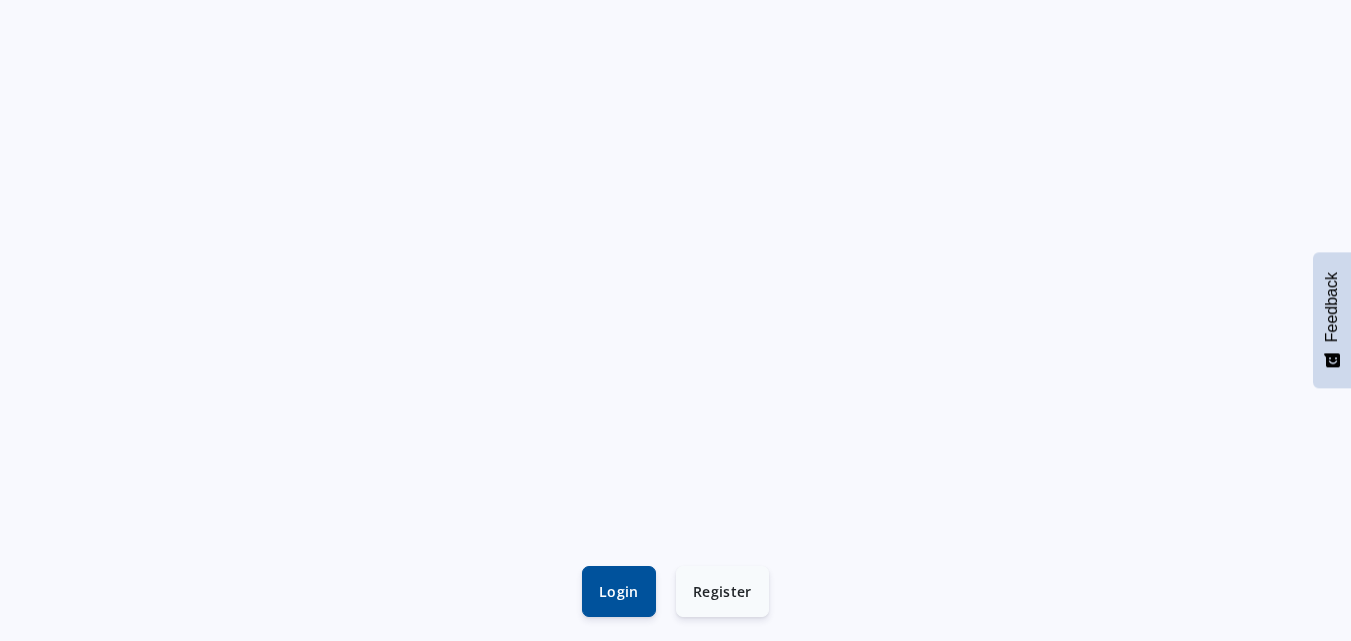 scroll, scrollTop: 600, scrollLeft: 0, axis: vertical 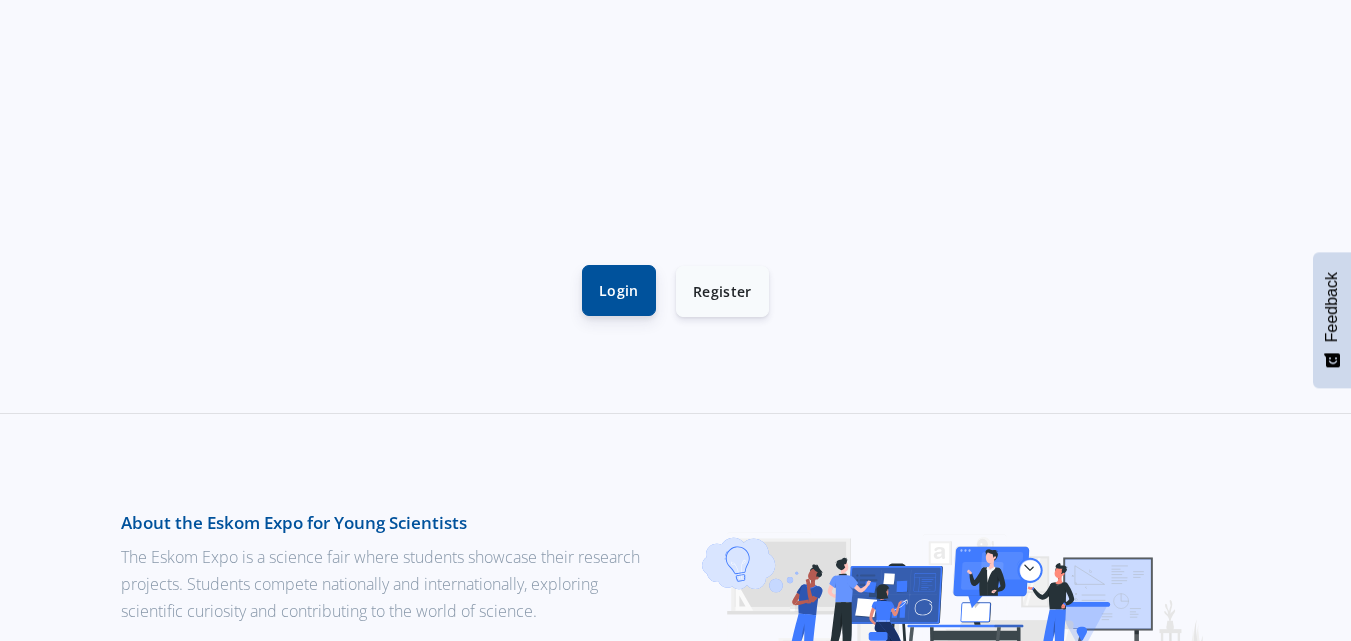 click on "Login" at bounding box center [619, 290] 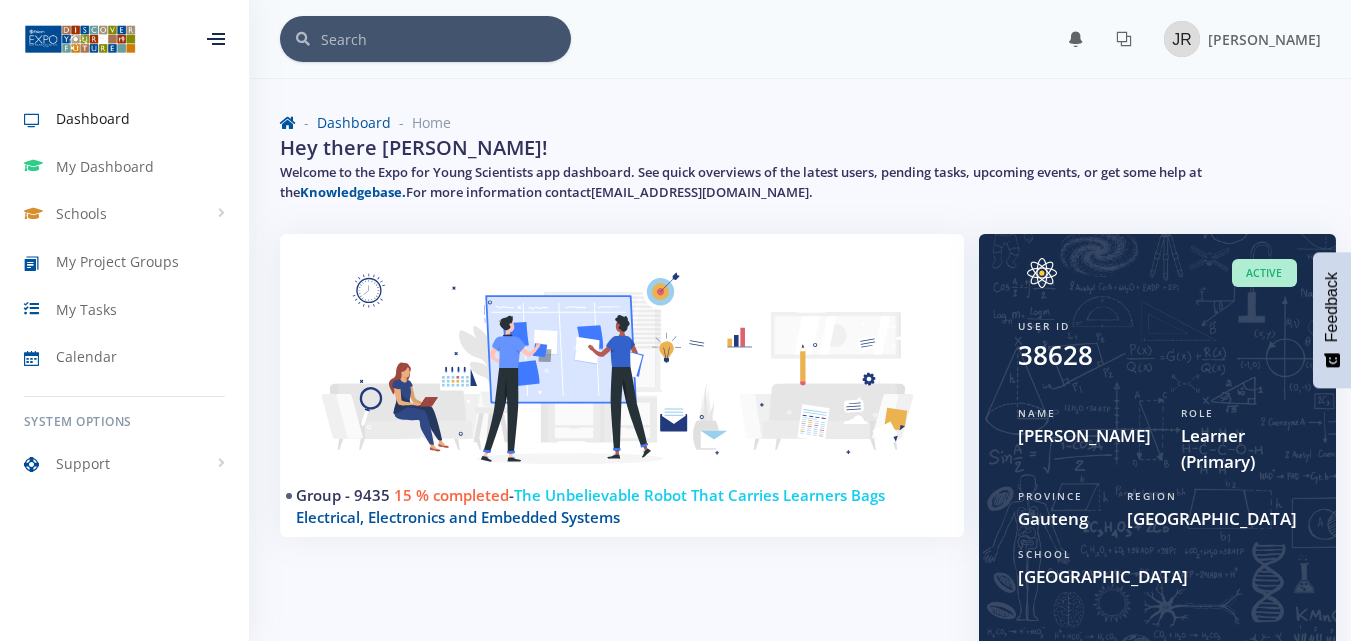 scroll, scrollTop: 0, scrollLeft: 0, axis: both 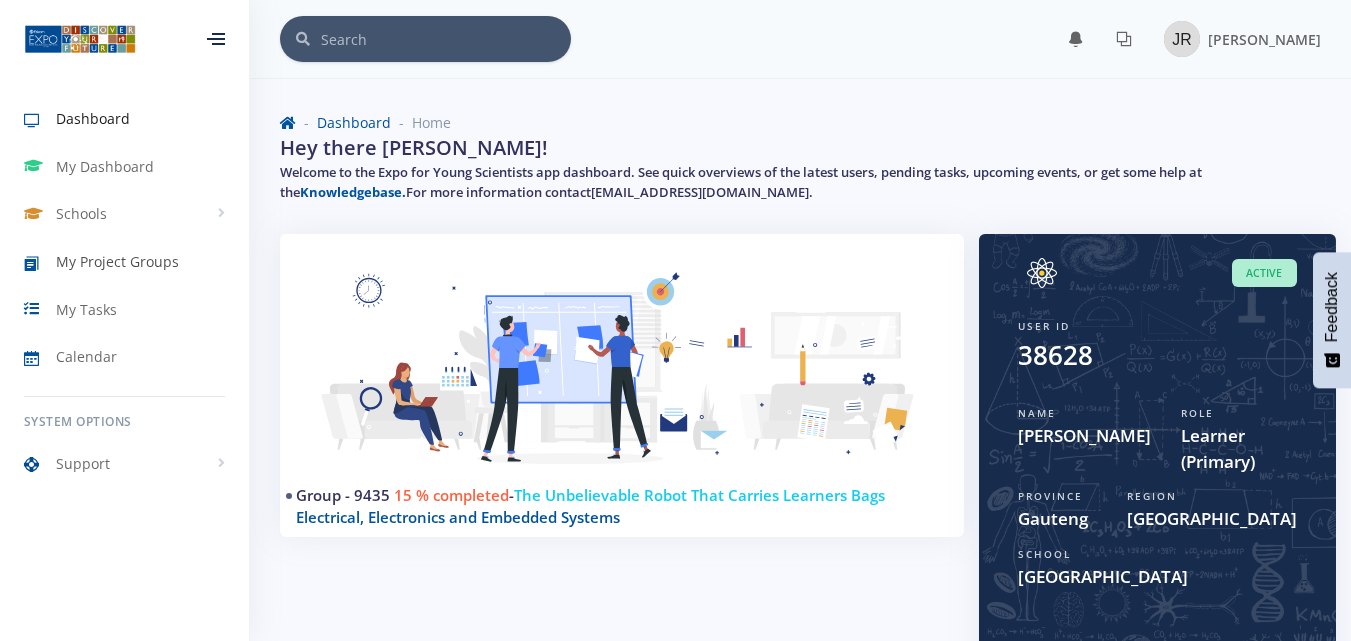 click on "My Project Groups" at bounding box center [117, 261] 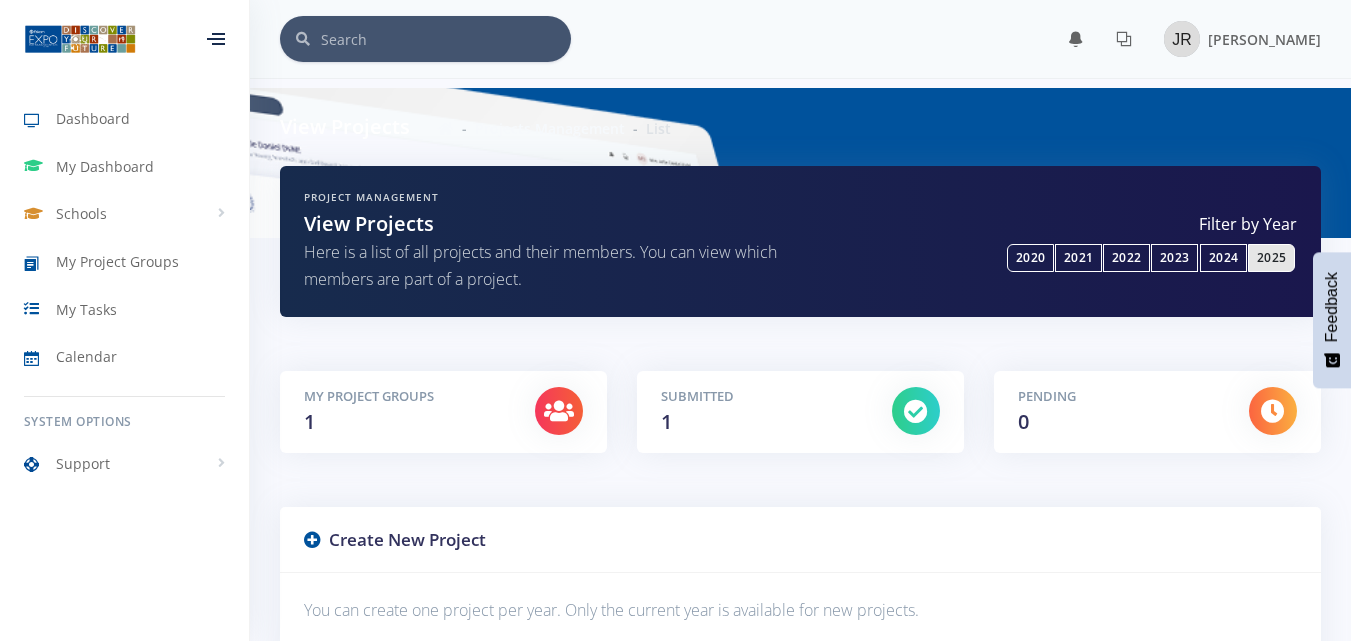 scroll, scrollTop: 400, scrollLeft: 0, axis: vertical 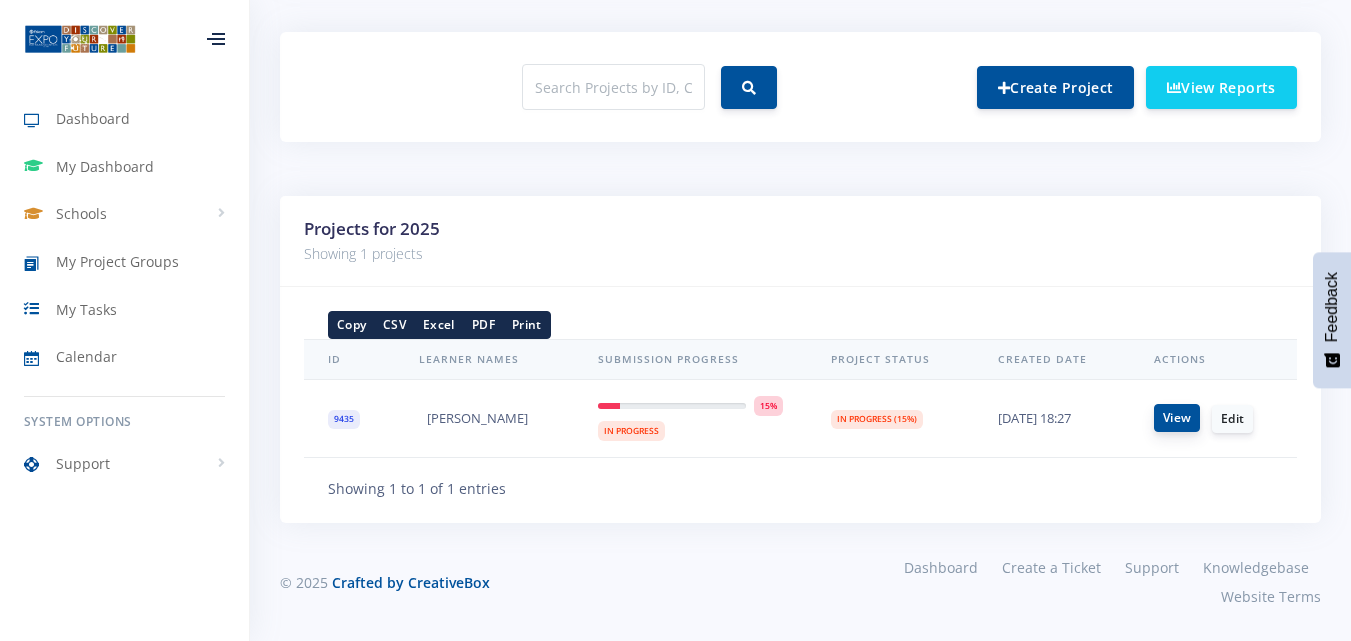 click on "View" at bounding box center [1177, 418] 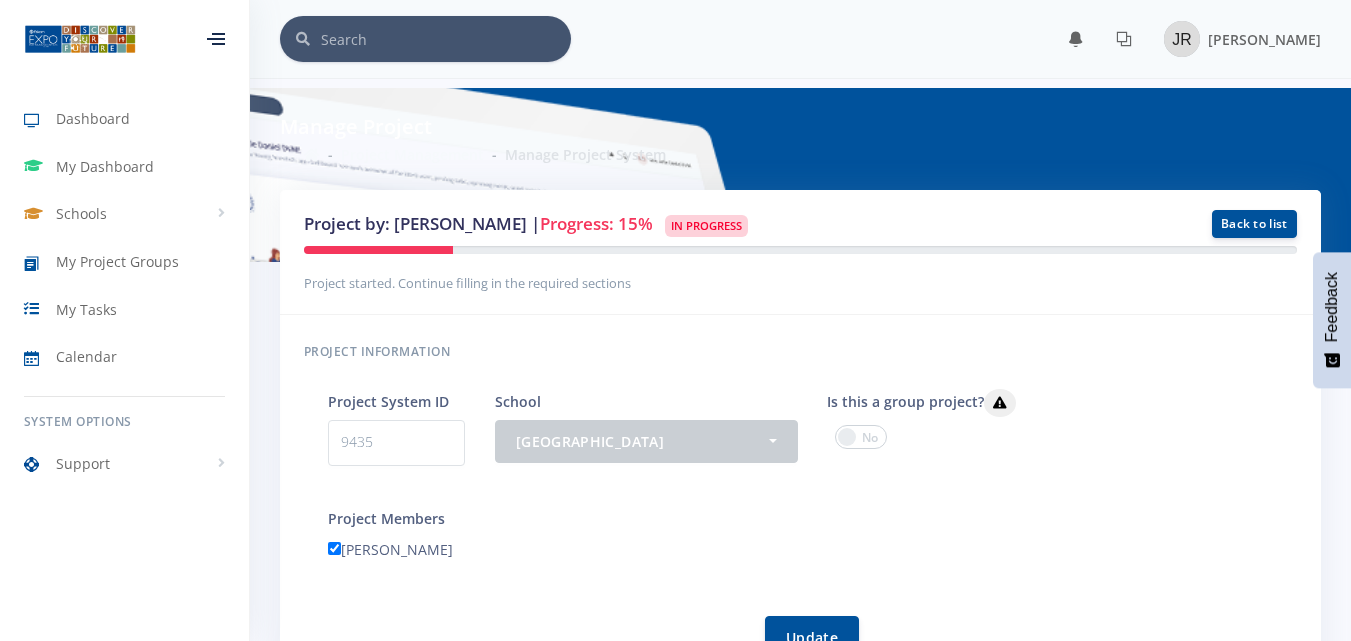 scroll, scrollTop: 0, scrollLeft: 0, axis: both 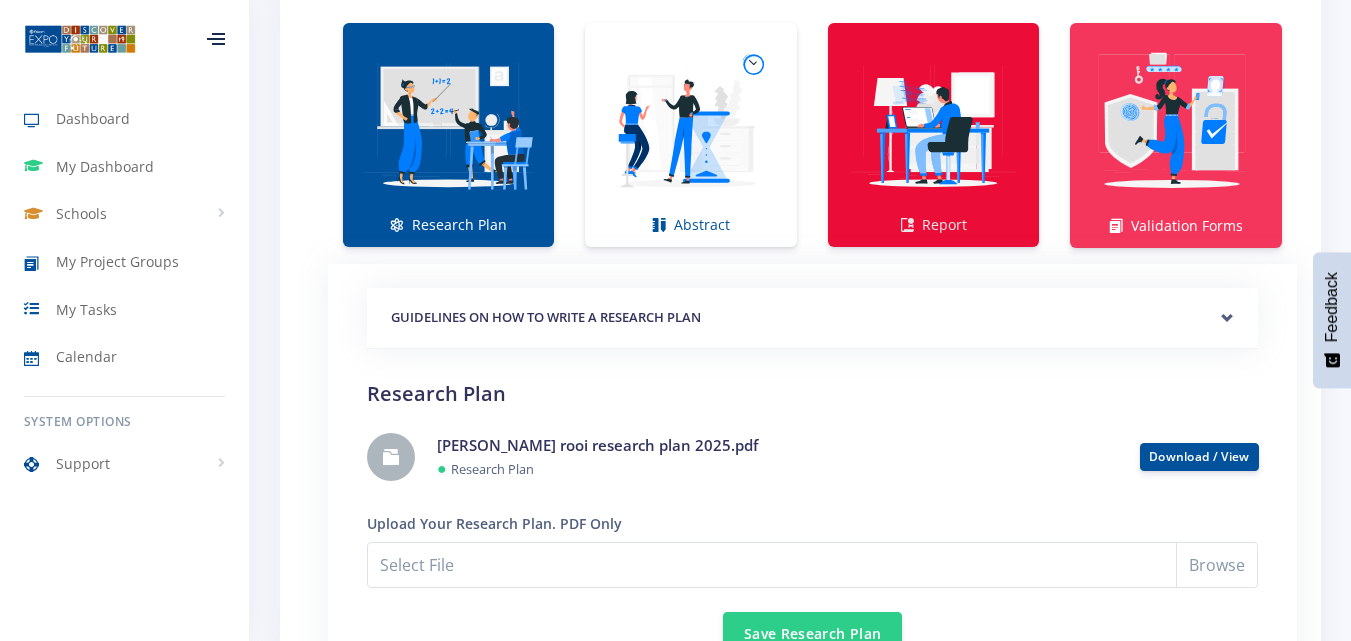 click at bounding box center (933, 124) 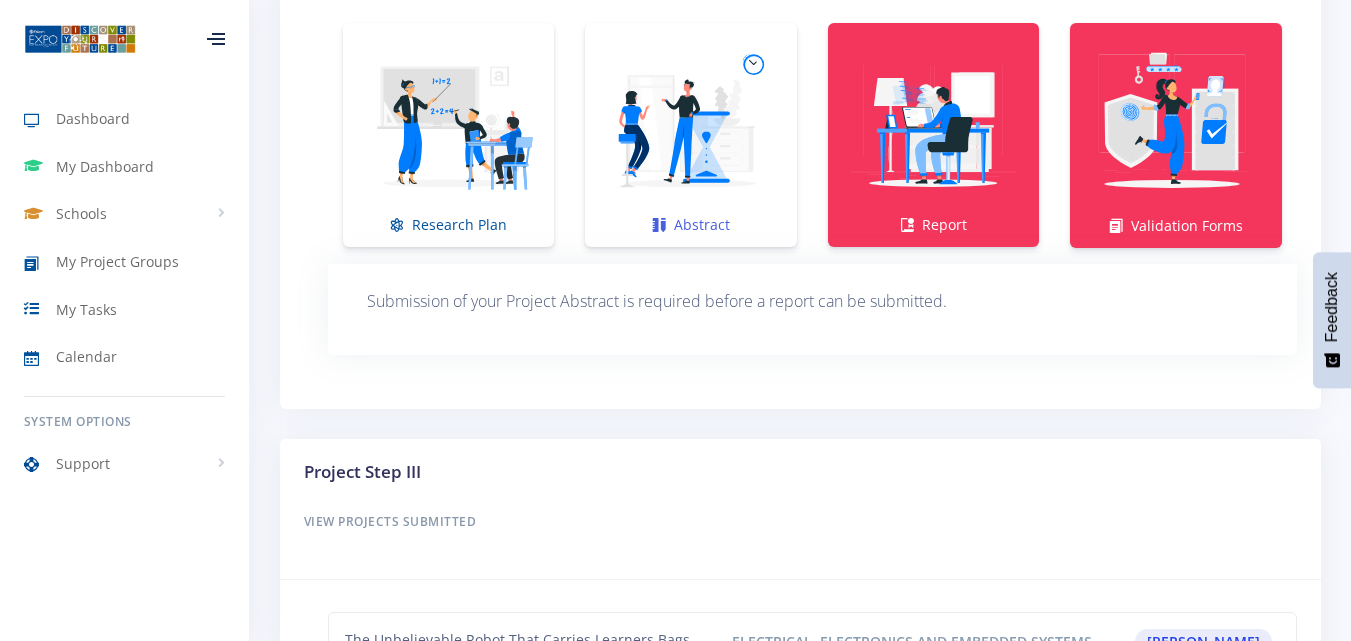 click at bounding box center [690, 124] 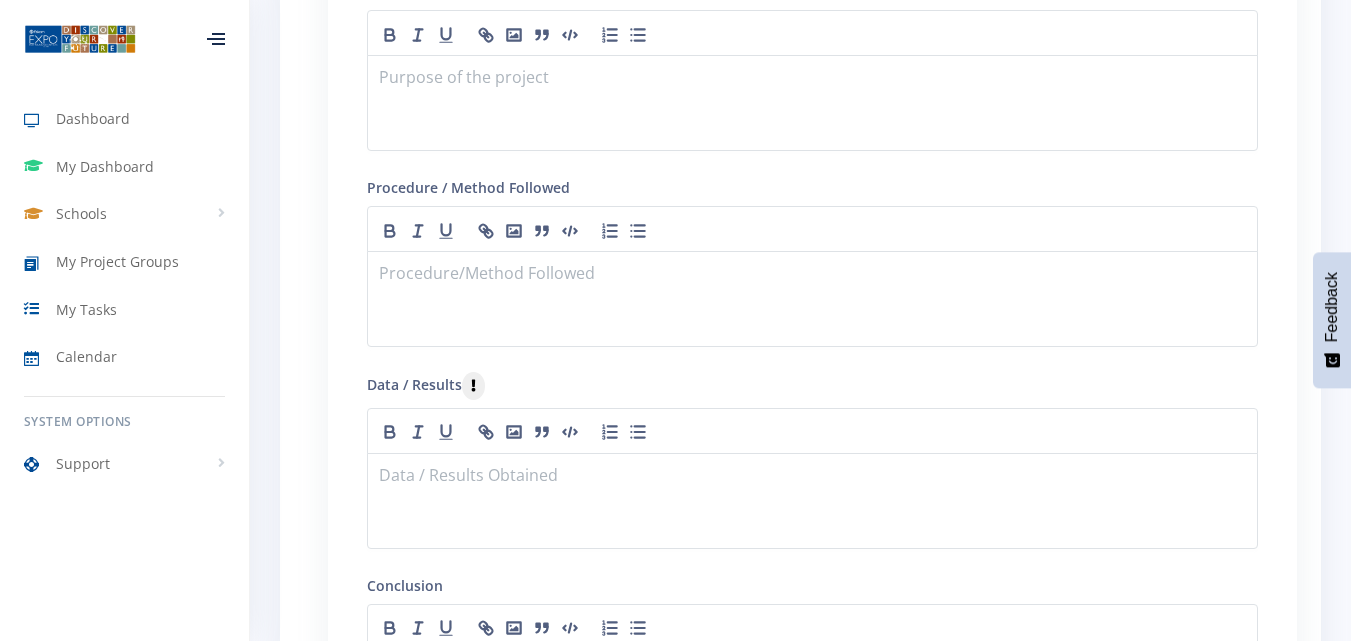 scroll, scrollTop: 1400, scrollLeft: 0, axis: vertical 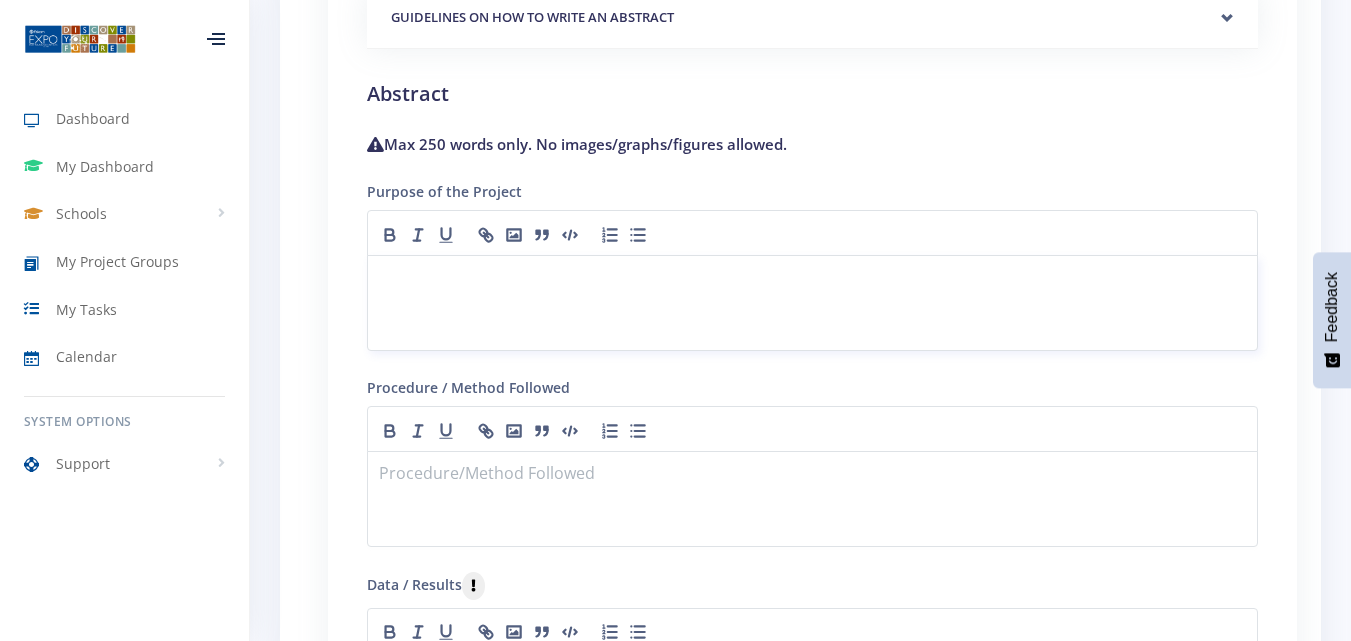 click at bounding box center (812, 279) 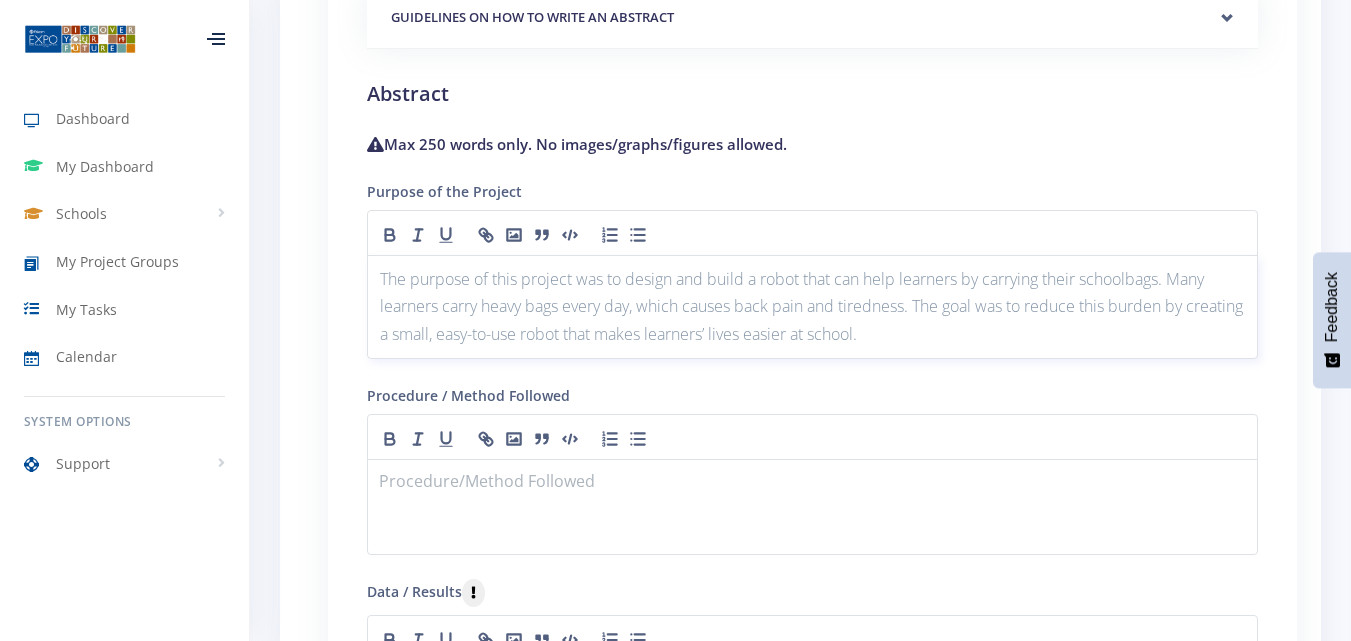 scroll, scrollTop: 1900, scrollLeft: 0, axis: vertical 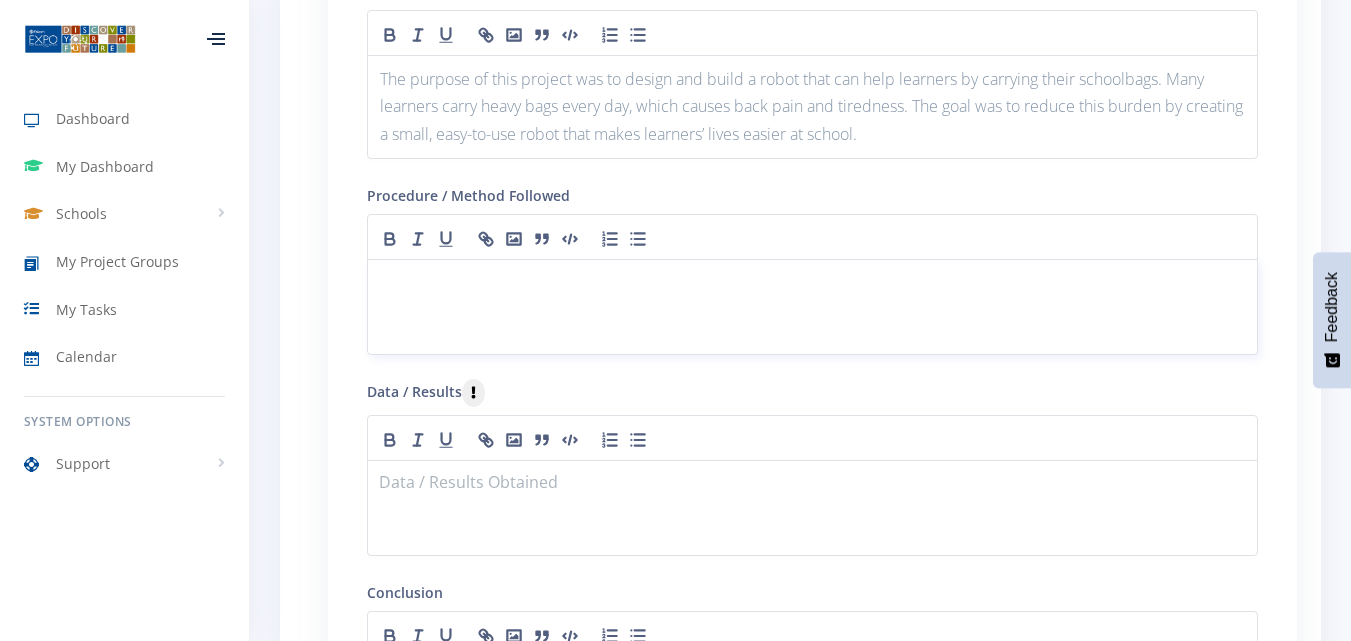 click at bounding box center [812, 283] 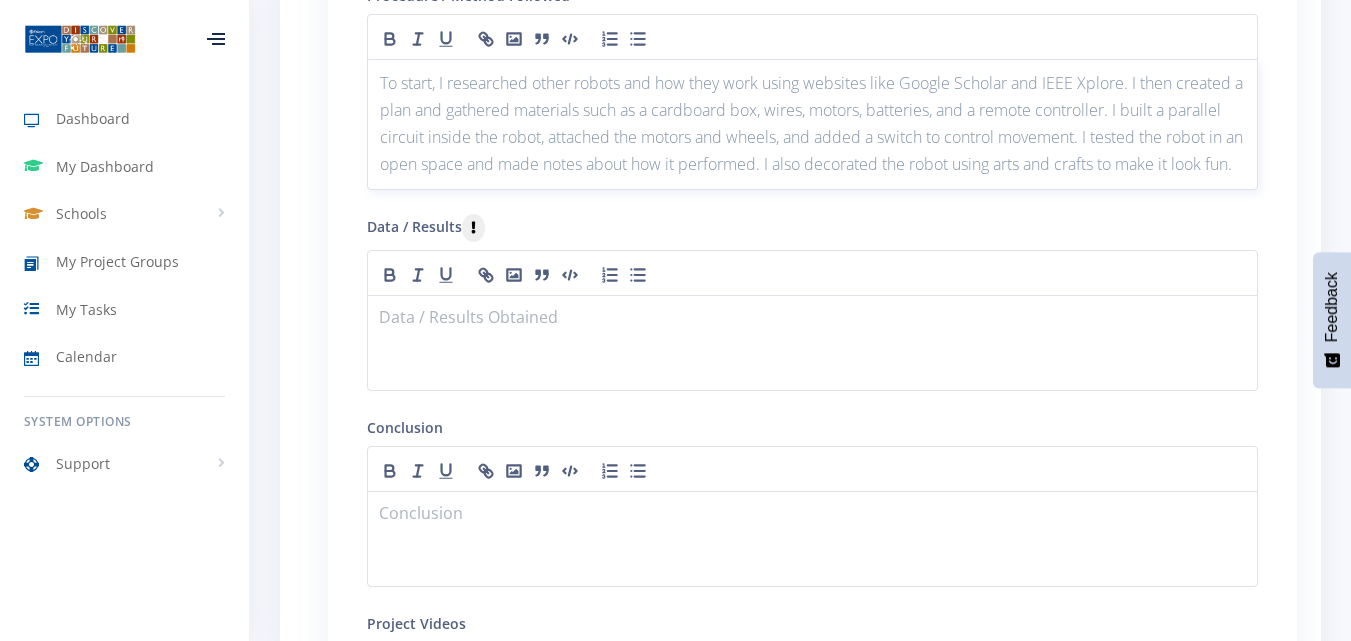 scroll, scrollTop: 2200, scrollLeft: 0, axis: vertical 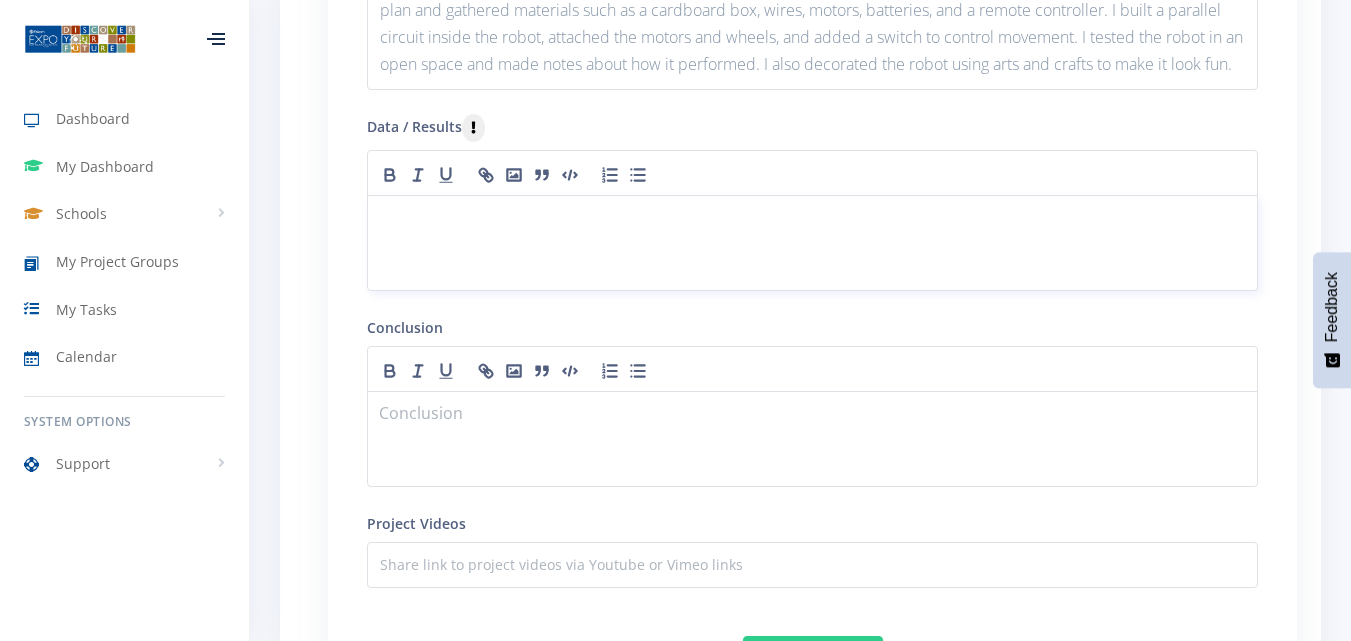 click at bounding box center [812, 219] 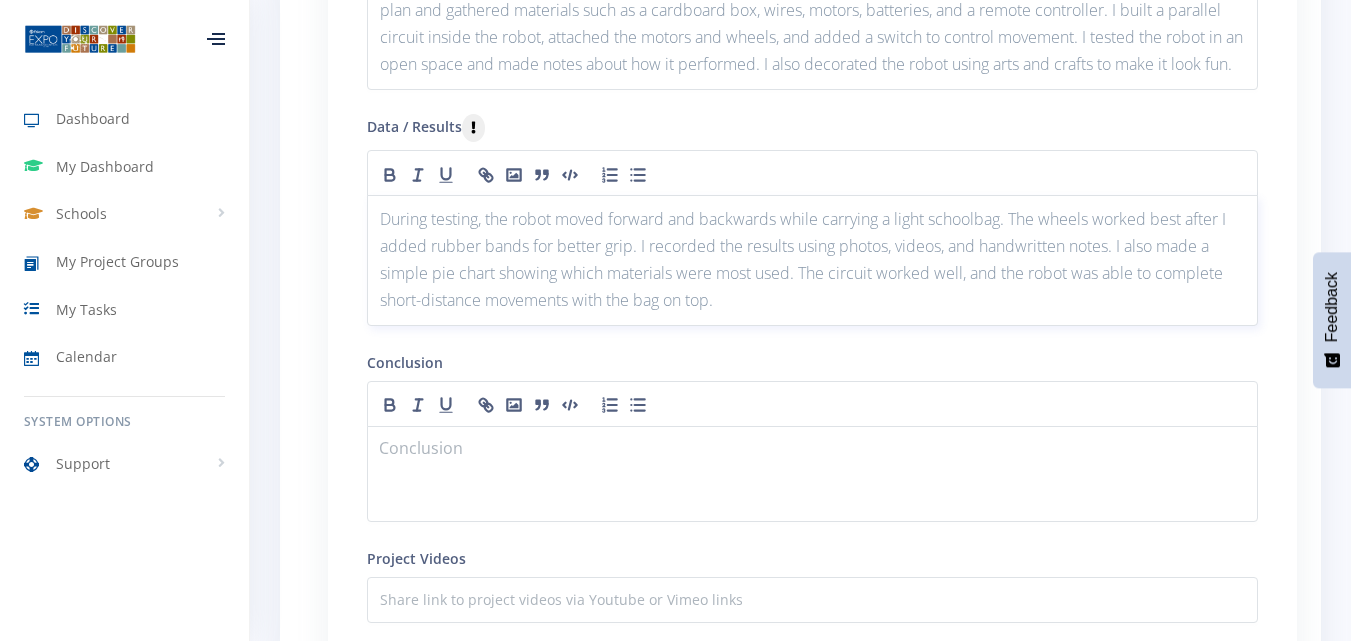 scroll, scrollTop: 2300, scrollLeft: 0, axis: vertical 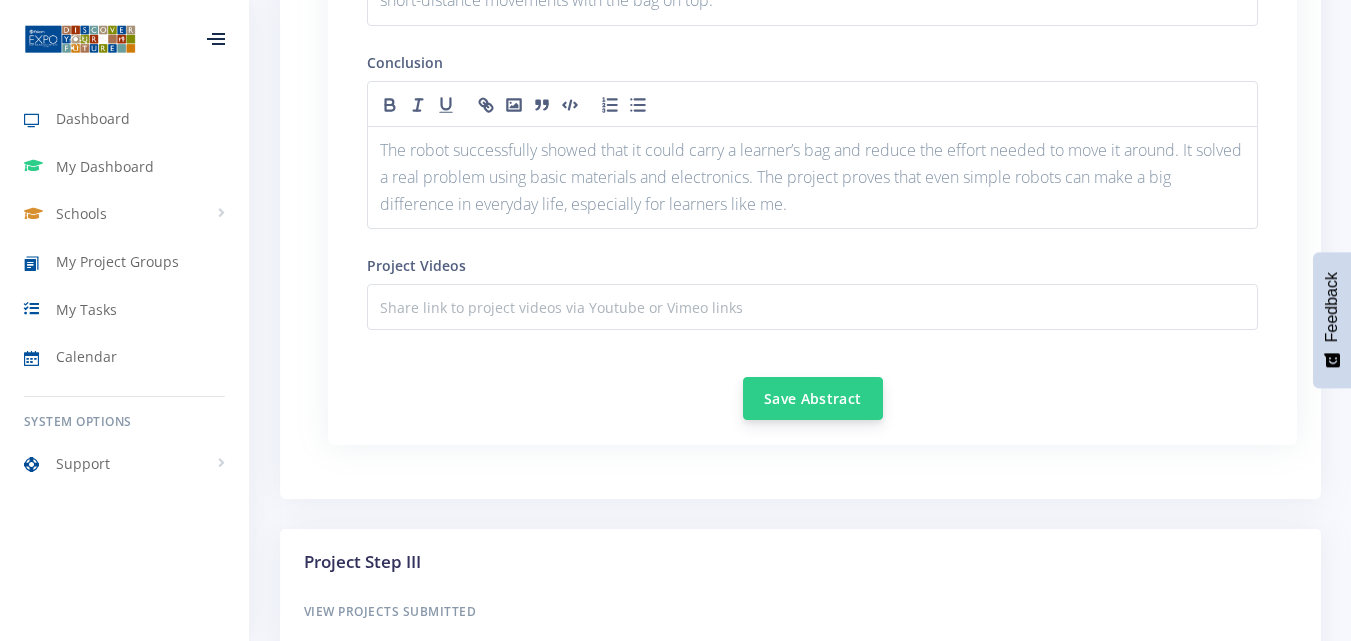 click on "Save Abstract" at bounding box center (813, 398) 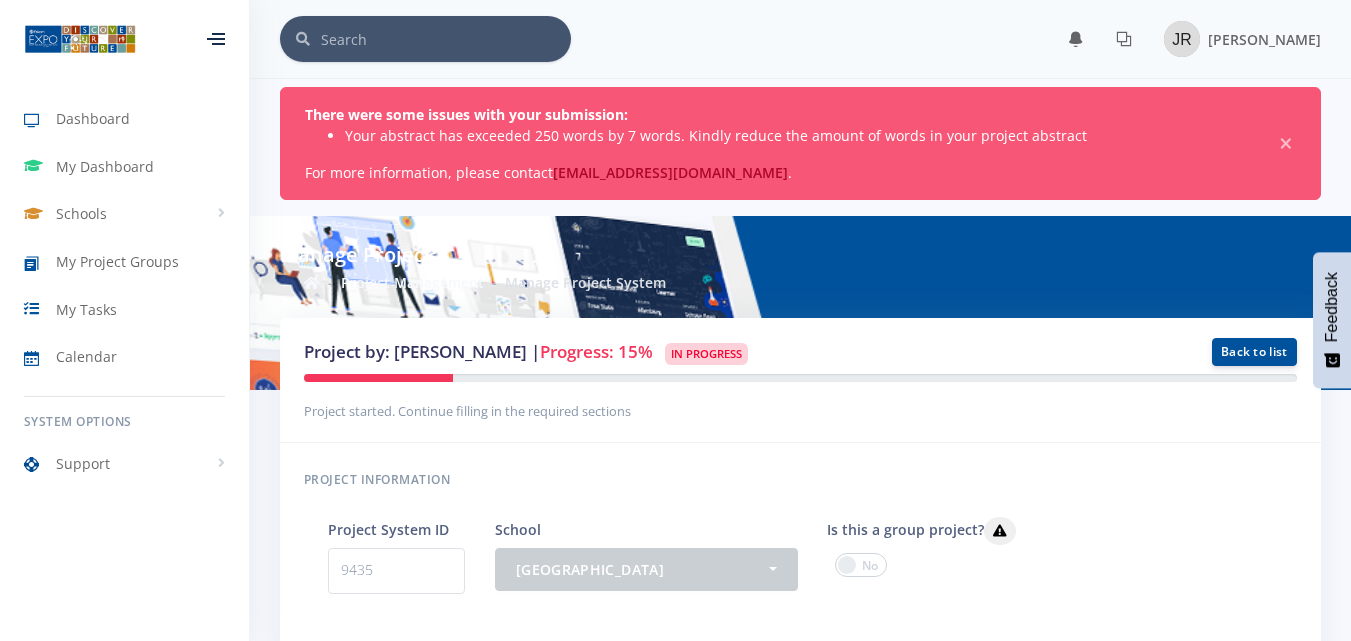 scroll, scrollTop: 0, scrollLeft: 0, axis: both 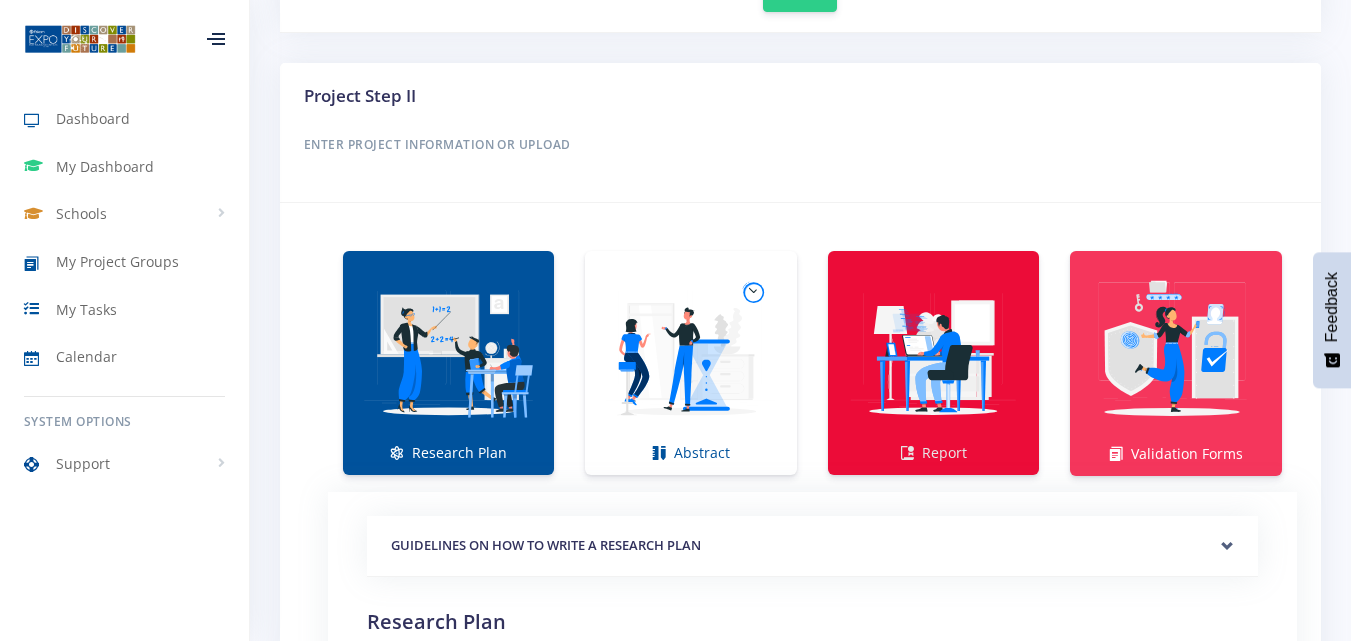 click at bounding box center [933, 352] 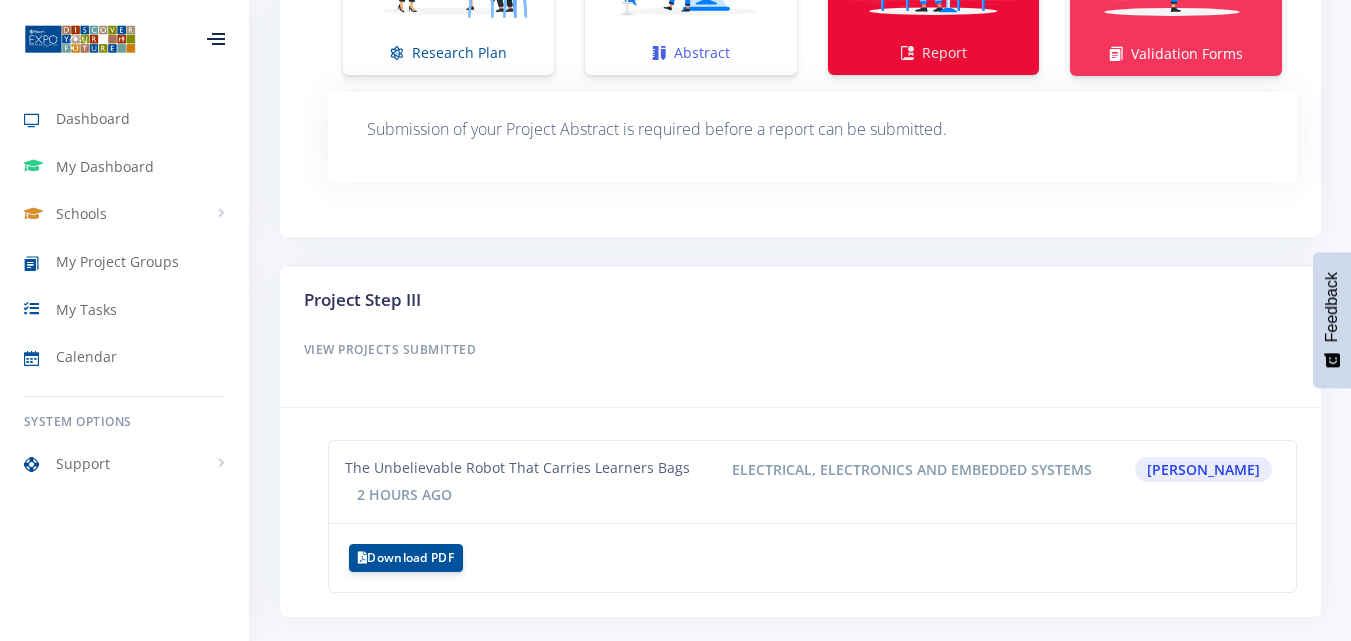 scroll, scrollTop: 1500, scrollLeft: 0, axis: vertical 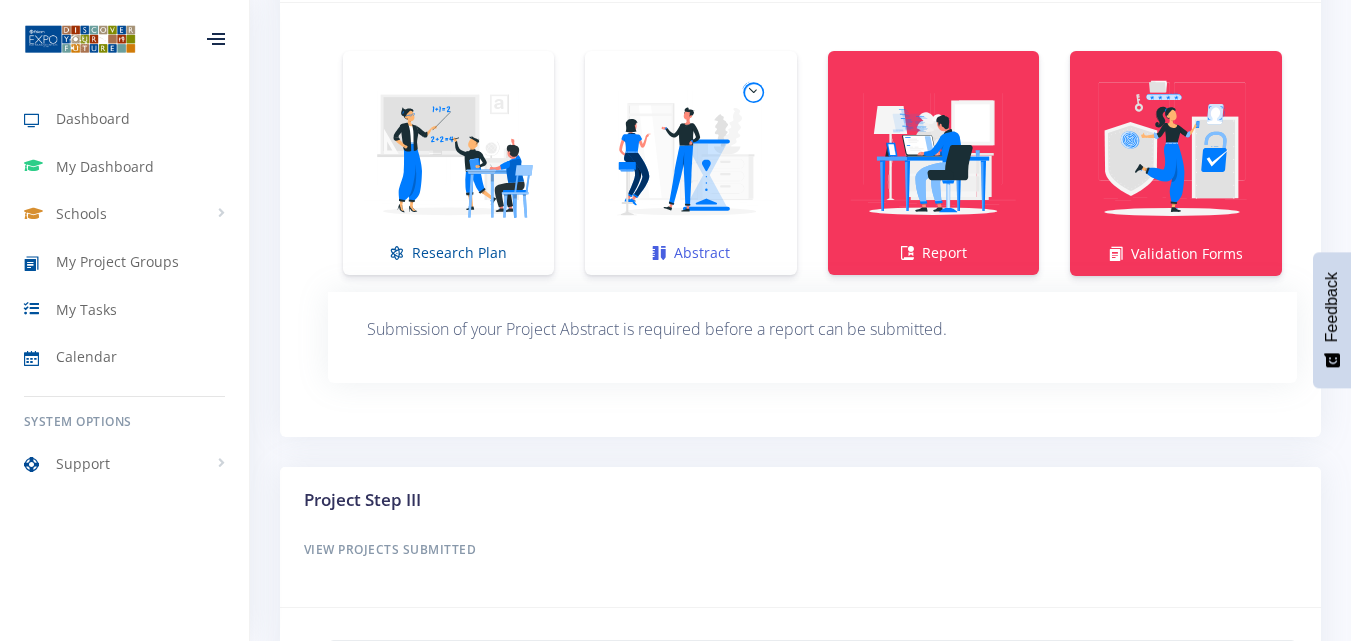 click at bounding box center (690, 152) 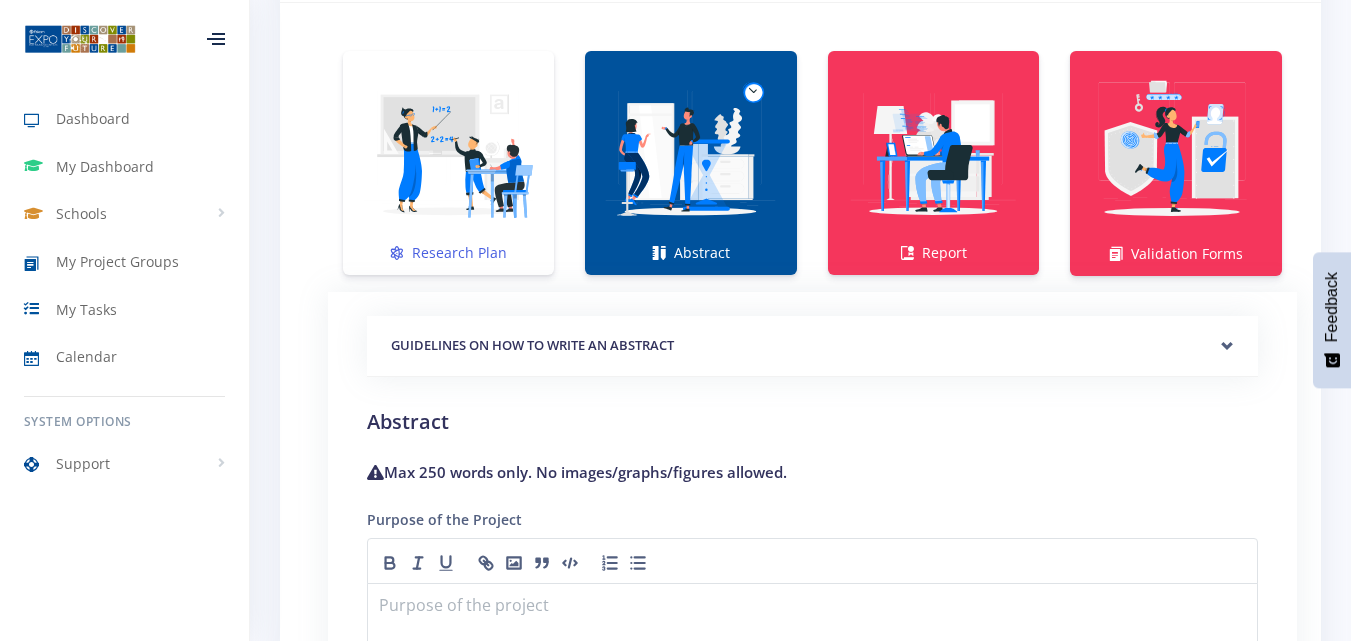 click at bounding box center (448, 152) 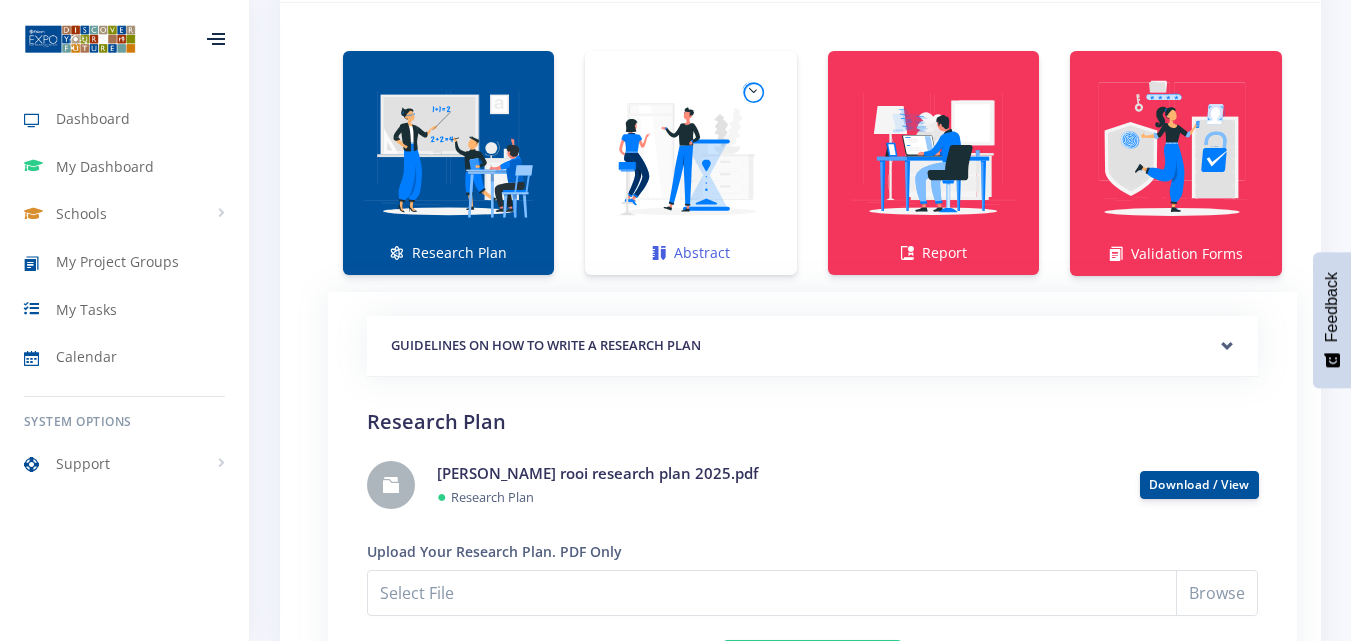 click at bounding box center (690, 152) 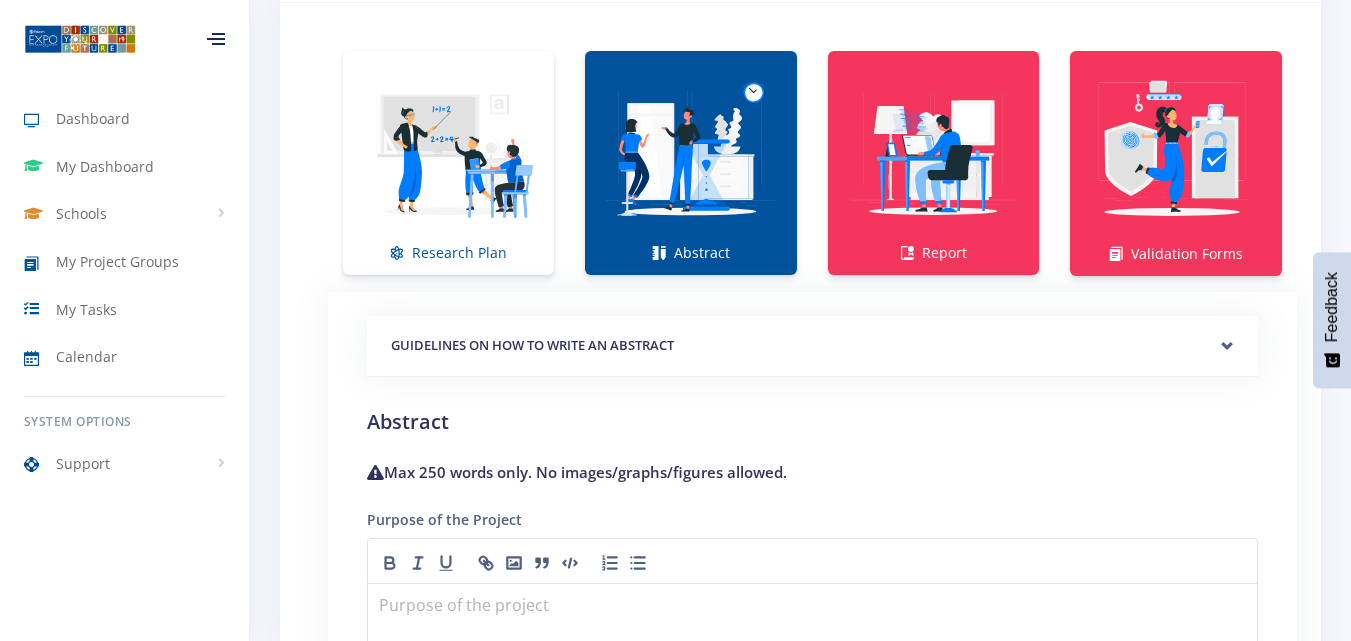click at bounding box center [690, 152] 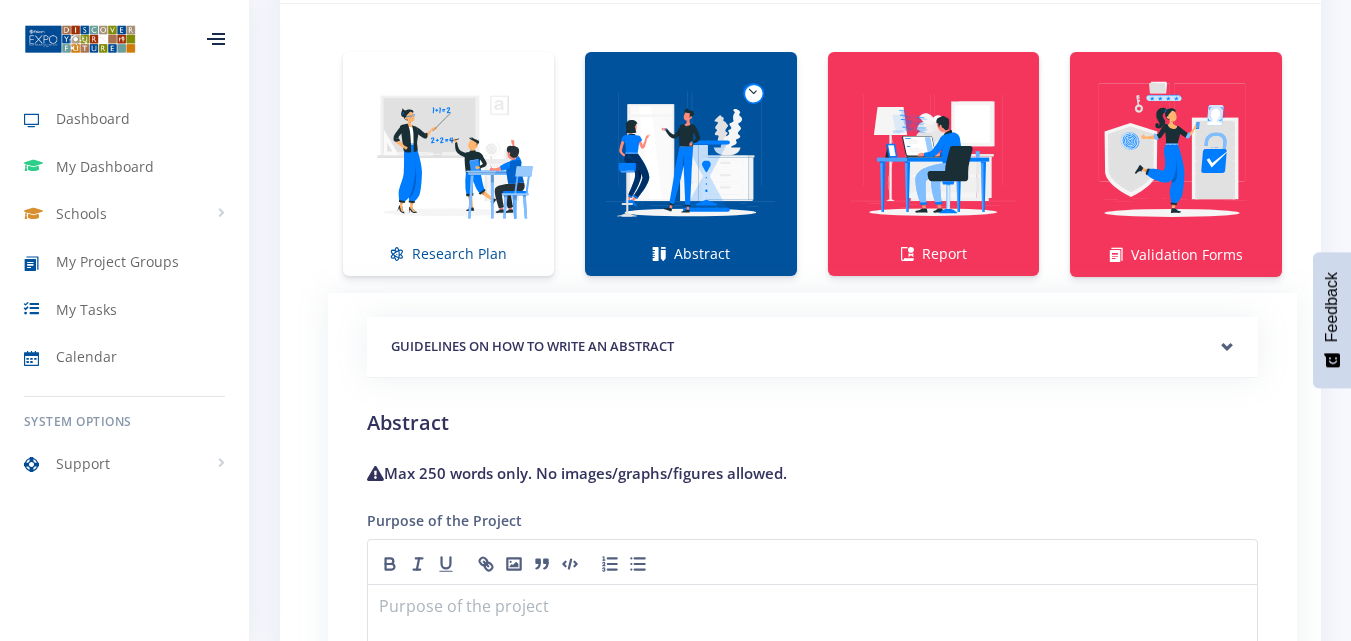 scroll, scrollTop: 1199, scrollLeft: 0, axis: vertical 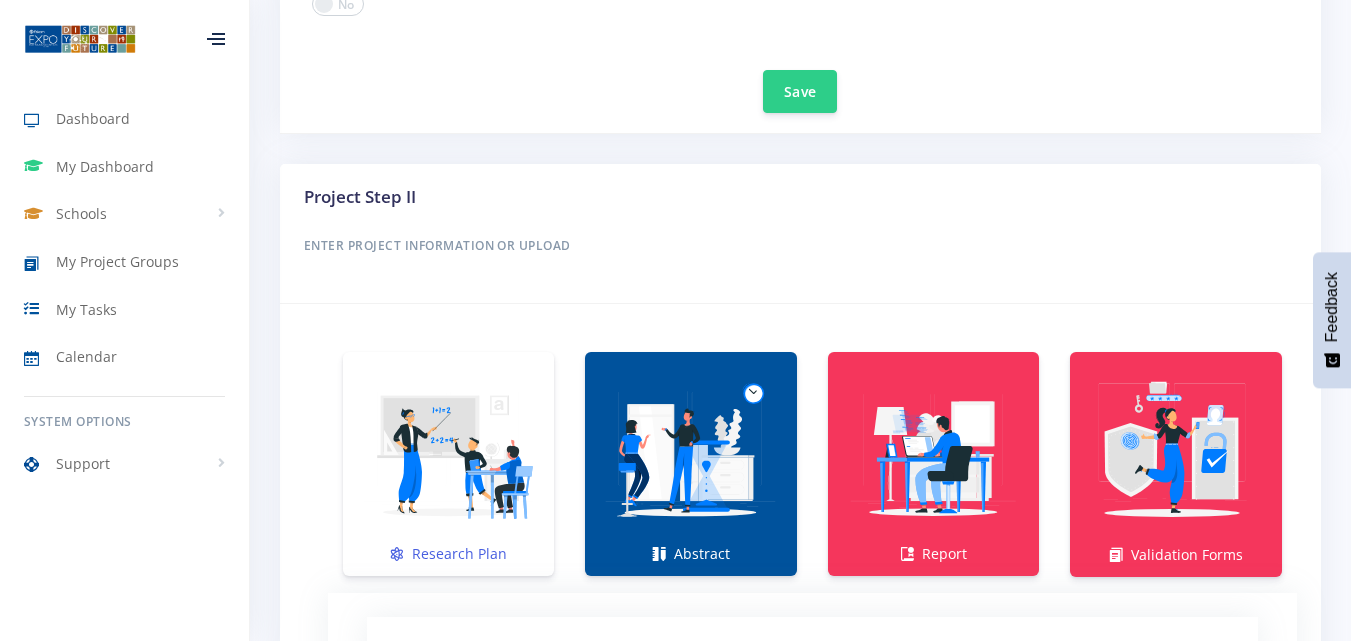click at bounding box center [448, 453] 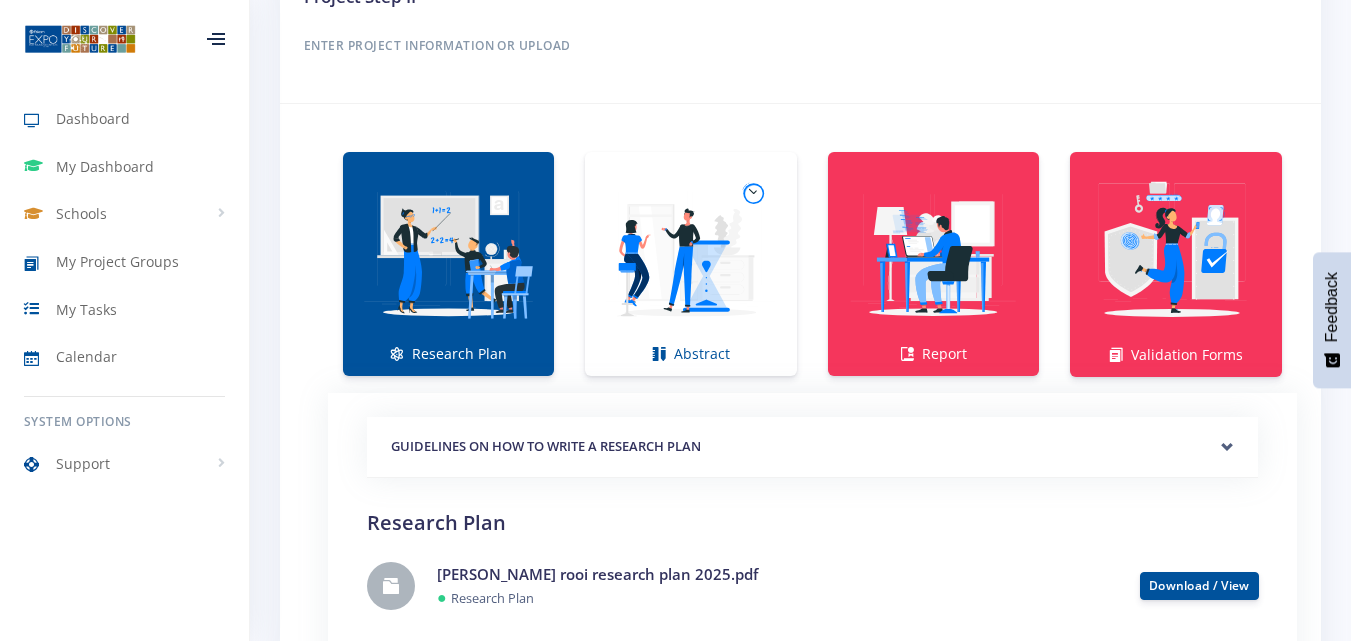scroll, scrollTop: 1299, scrollLeft: 0, axis: vertical 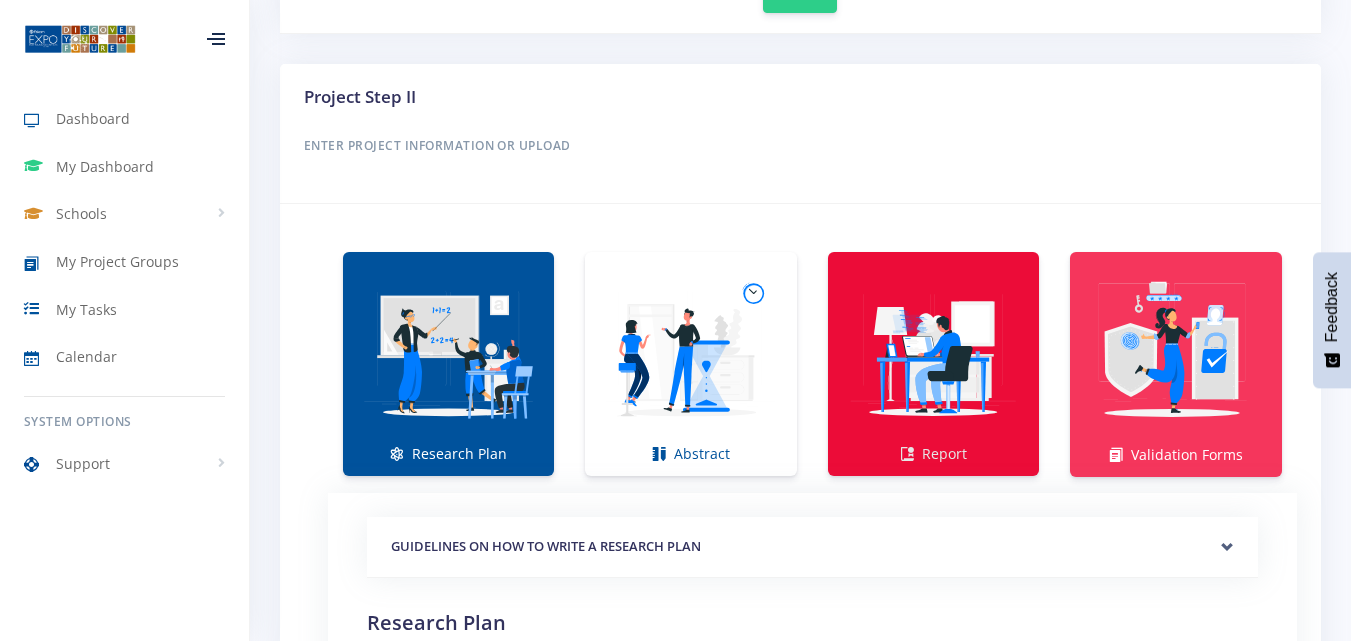 click at bounding box center (933, 353) 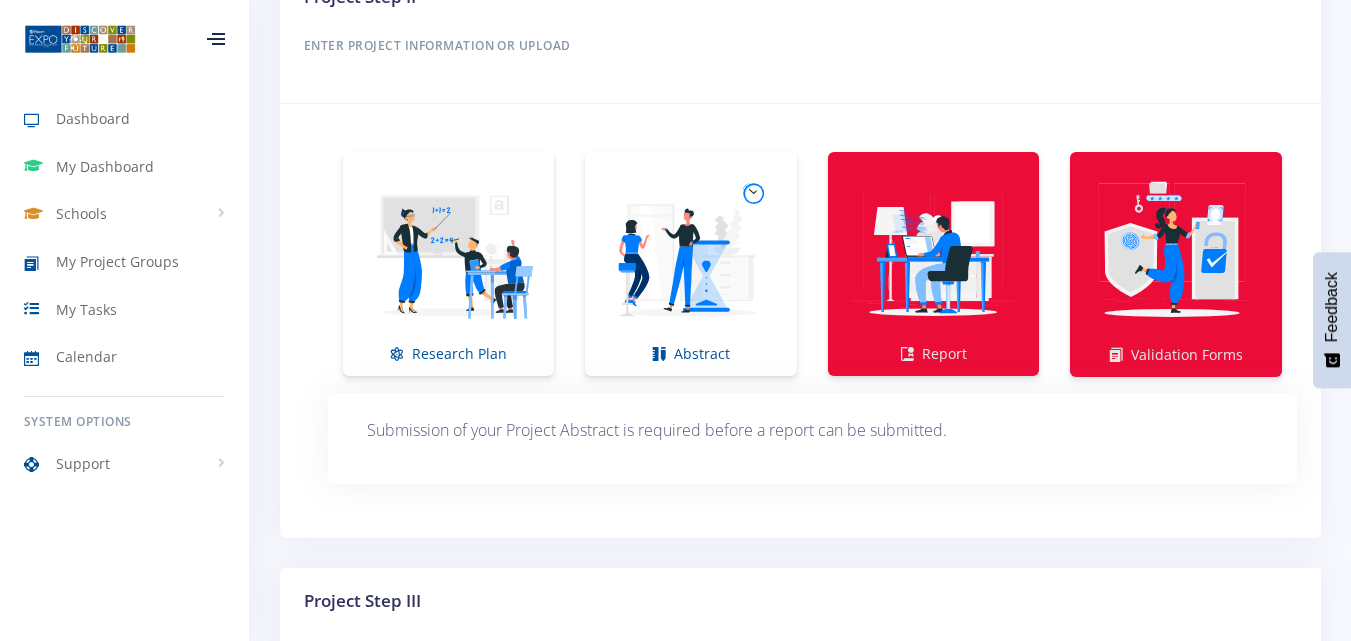 scroll, scrollTop: 1599, scrollLeft: 0, axis: vertical 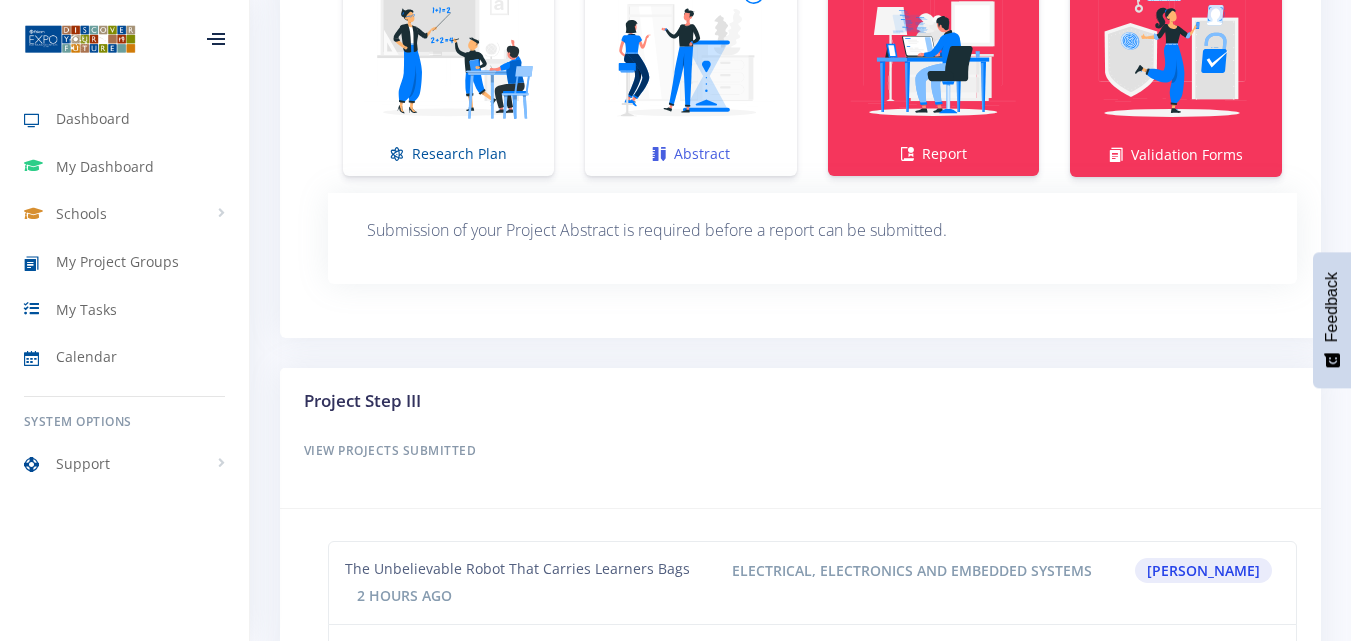 click at bounding box center (690, 53) 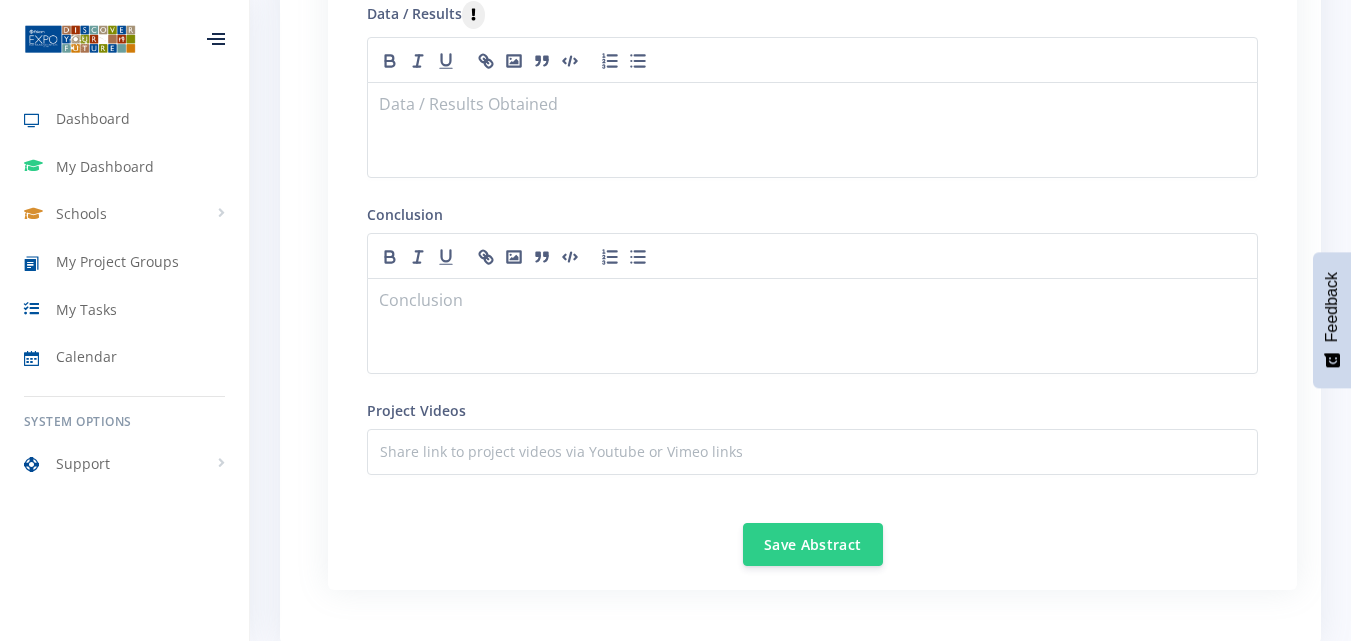 scroll, scrollTop: 2599, scrollLeft: 0, axis: vertical 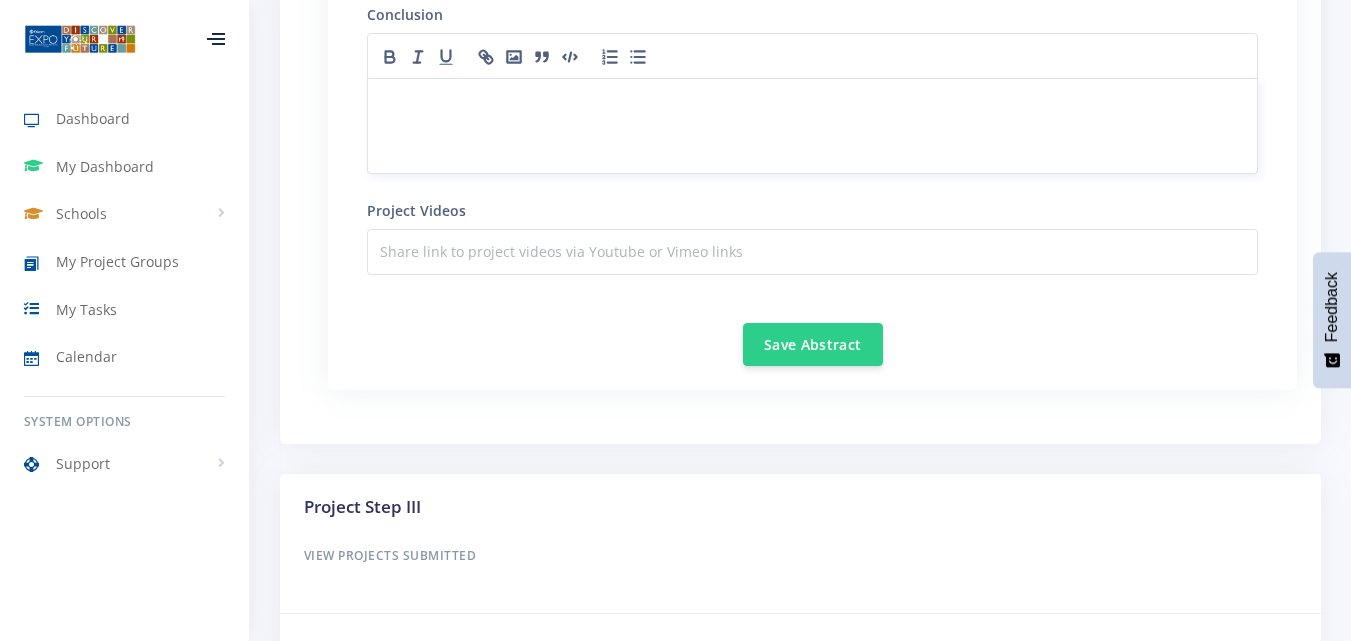 click at bounding box center [812, 126] 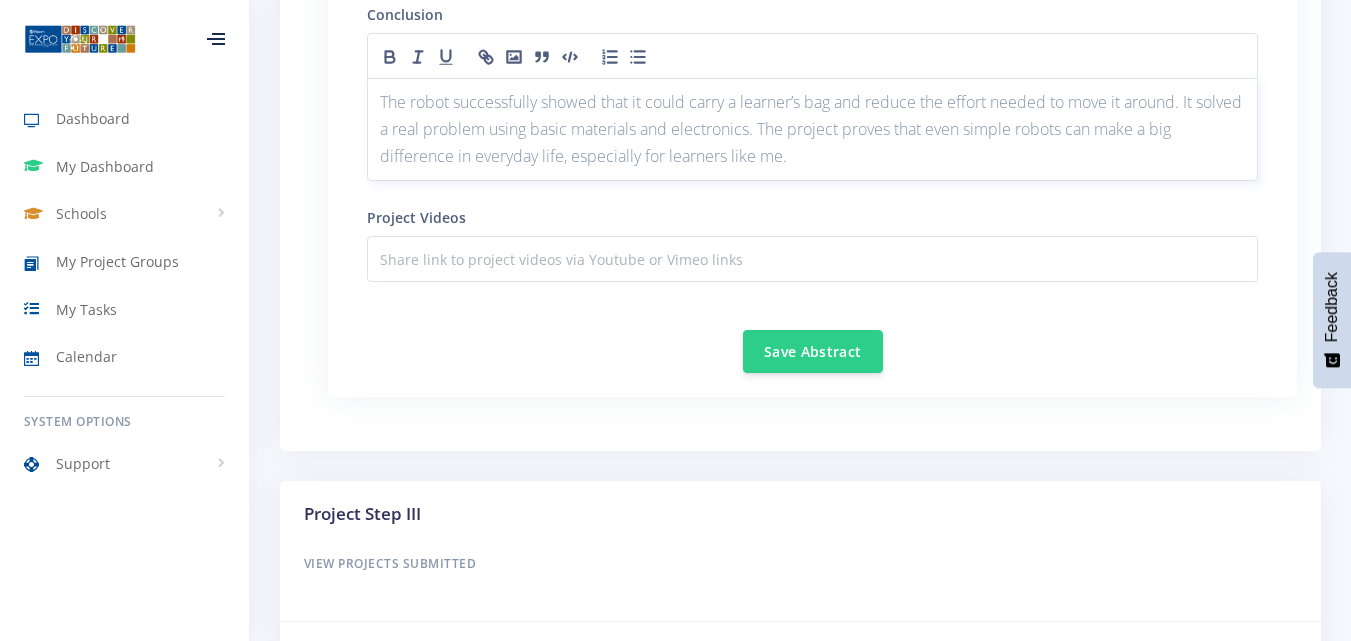 scroll, scrollTop: 0, scrollLeft: 0, axis: both 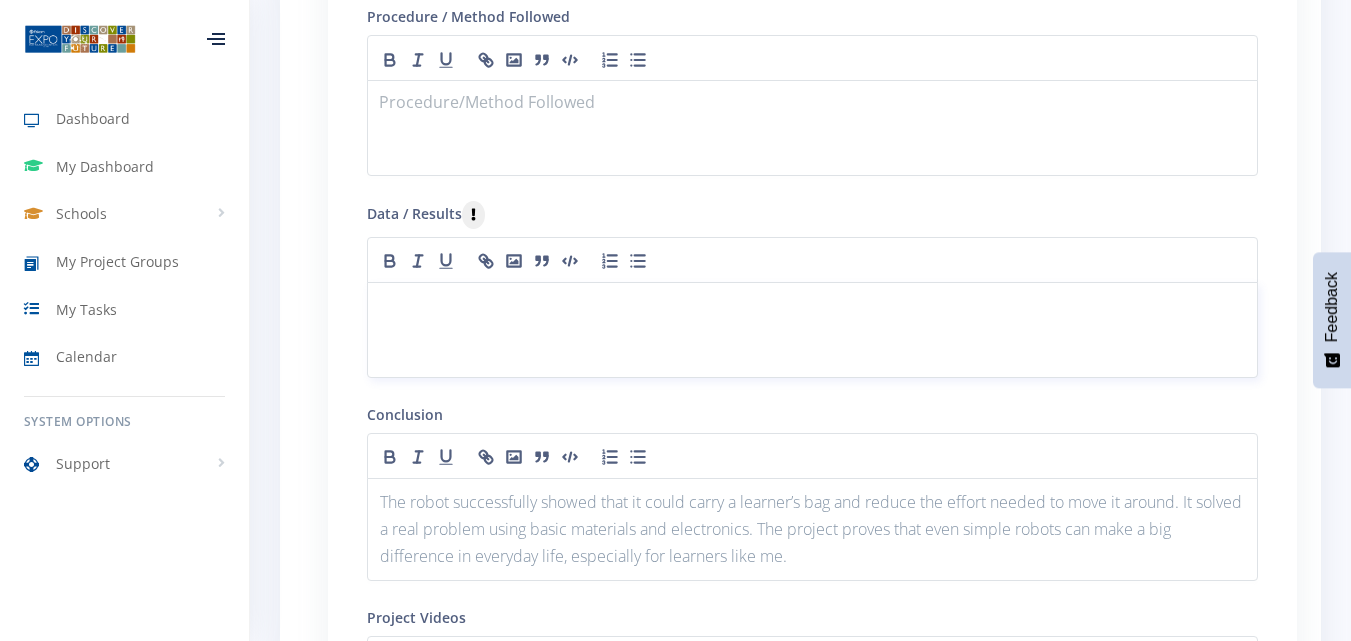 click at bounding box center [812, 306] 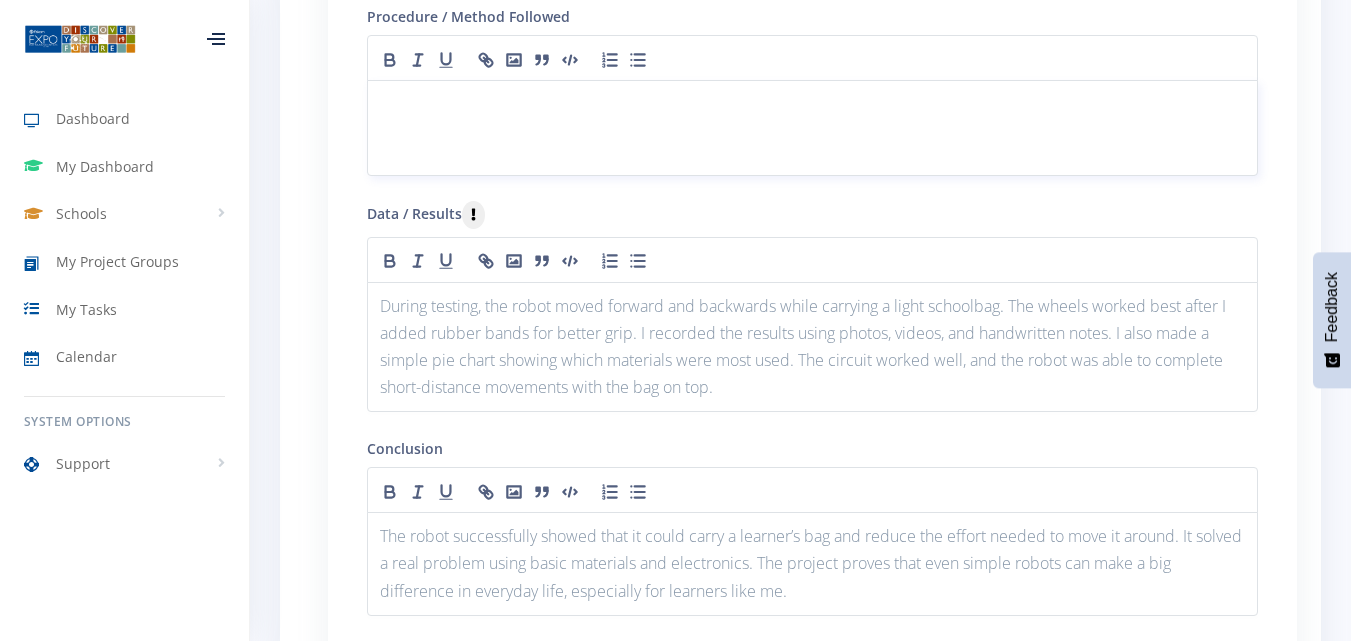 click at bounding box center [812, 128] 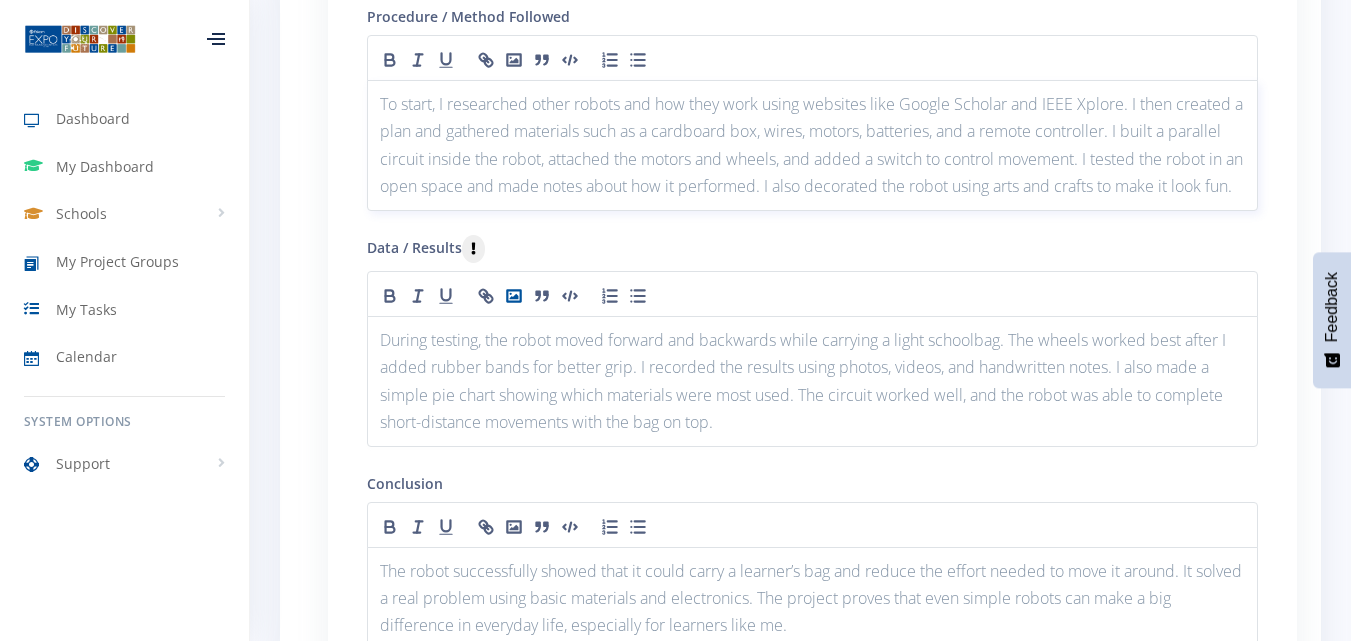 scroll, scrollTop: 0, scrollLeft: 0, axis: both 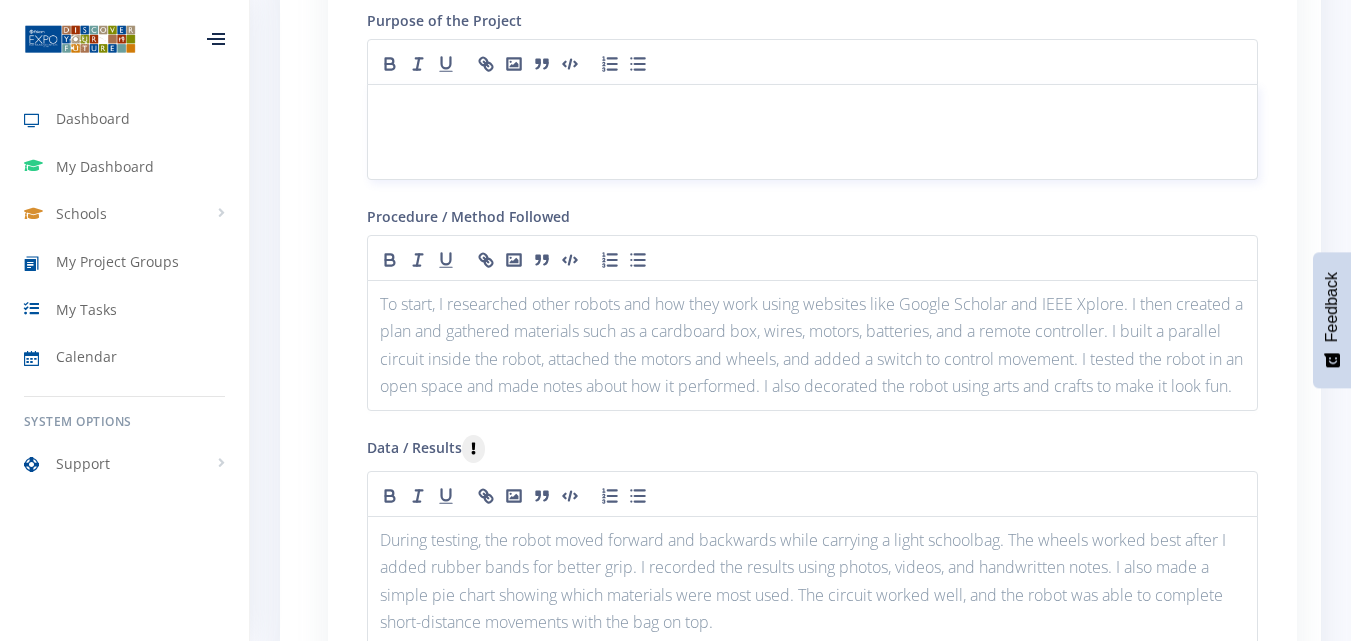 click at bounding box center (812, 132) 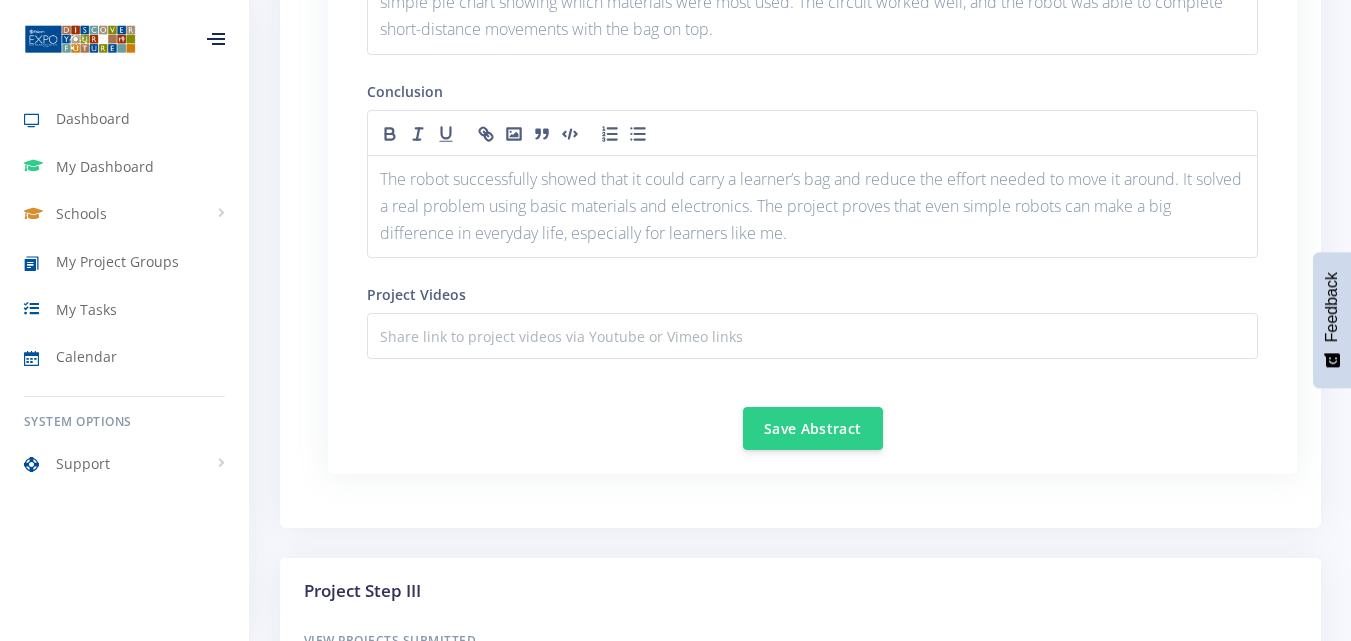 scroll, scrollTop: 2699, scrollLeft: 0, axis: vertical 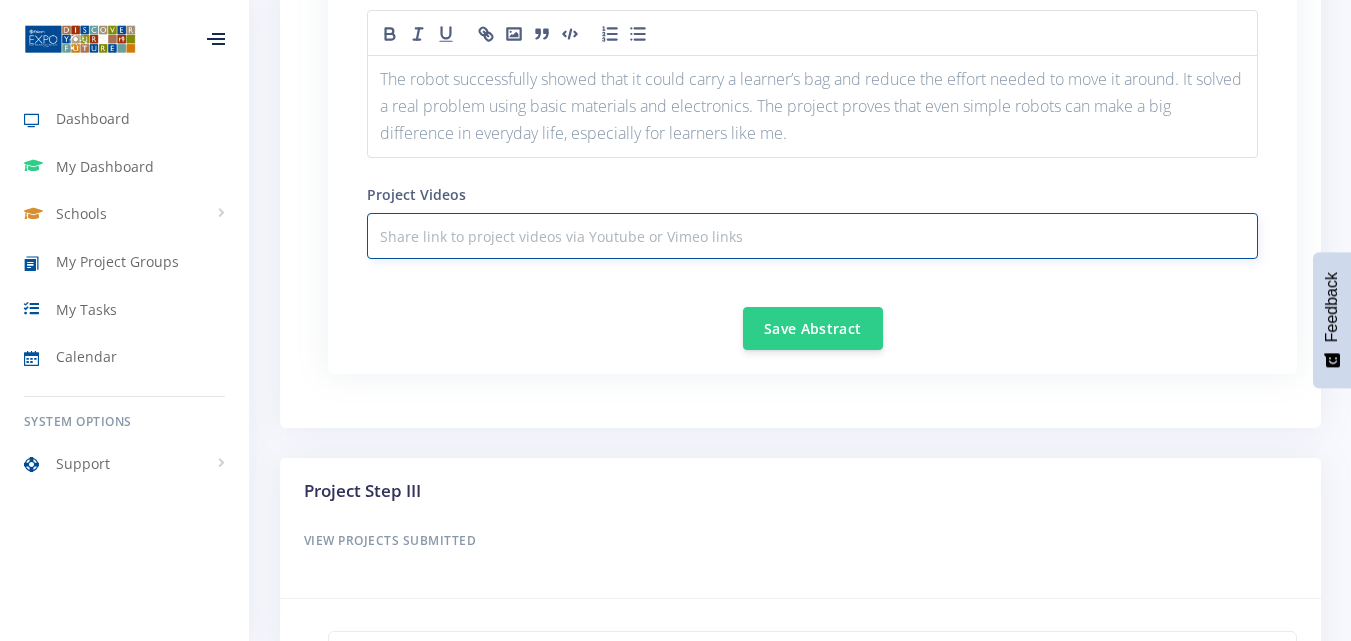 click at bounding box center (812, 236) 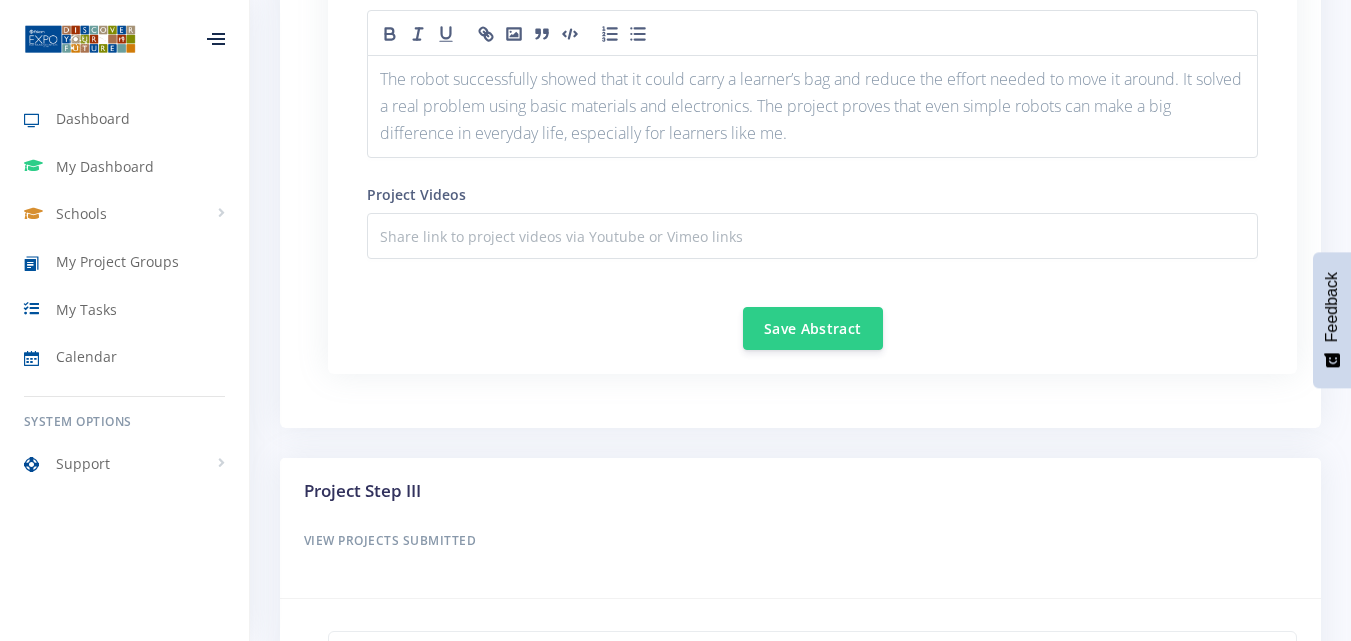 drag, startPoint x: 592, startPoint y: 261, endPoint x: 488, endPoint y: 364, distance: 146.37282 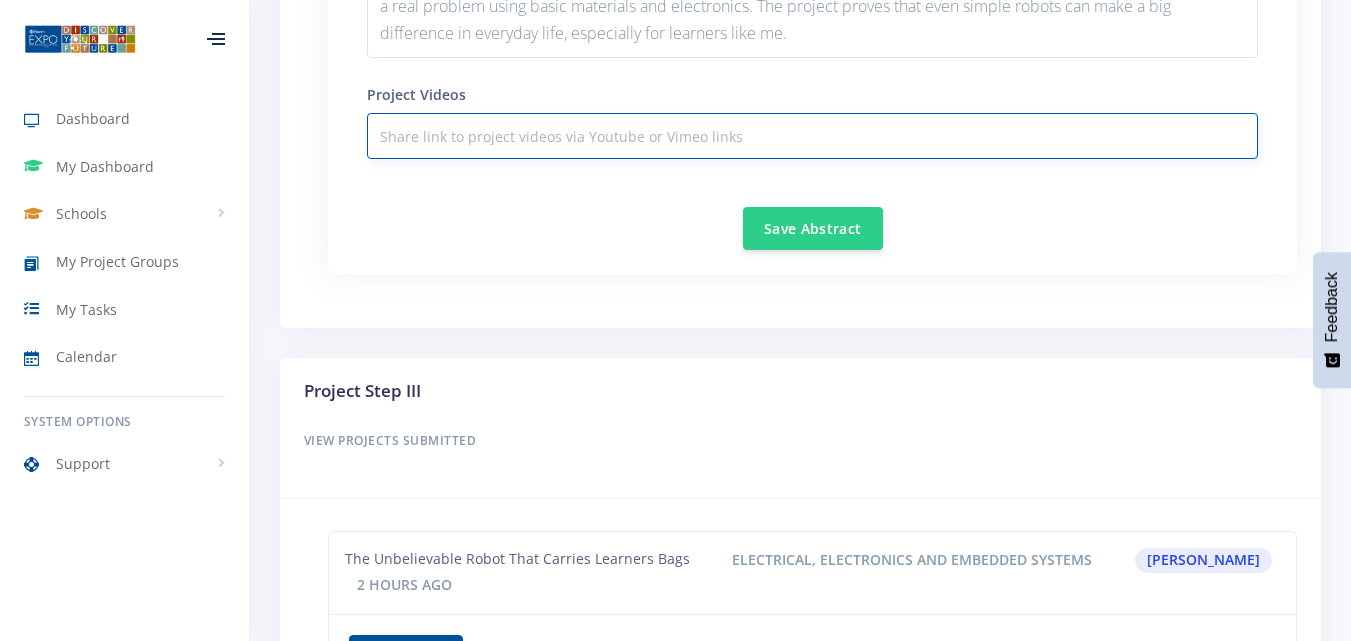 click at bounding box center [812, 136] 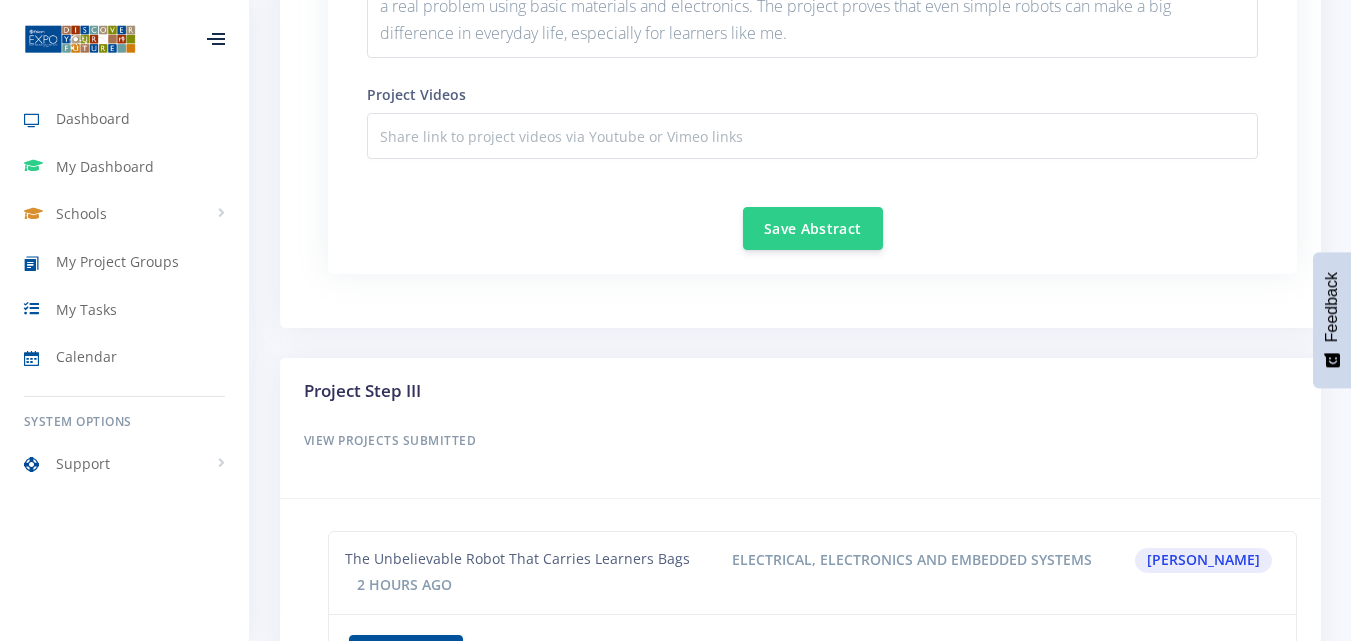 drag, startPoint x: 573, startPoint y: 161, endPoint x: 409, endPoint y: 271, distance: 197.47404 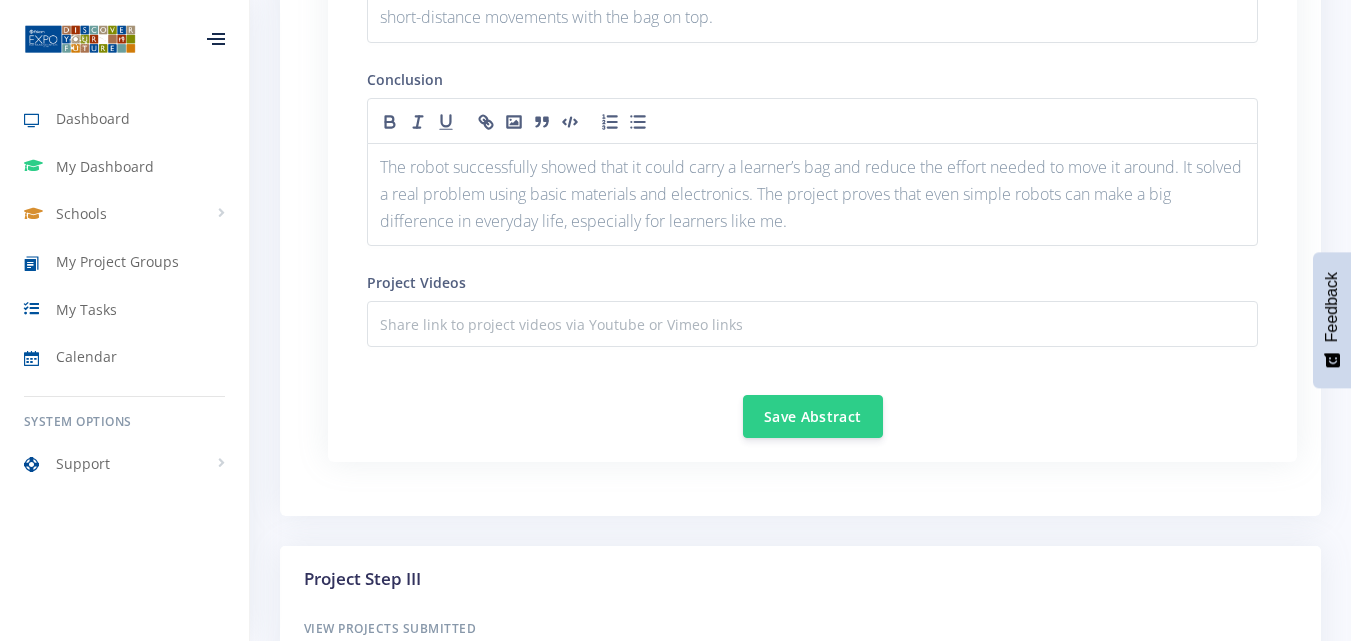 scroll, scrollTop: 2811, scrollLeft: 0, axis: vertical 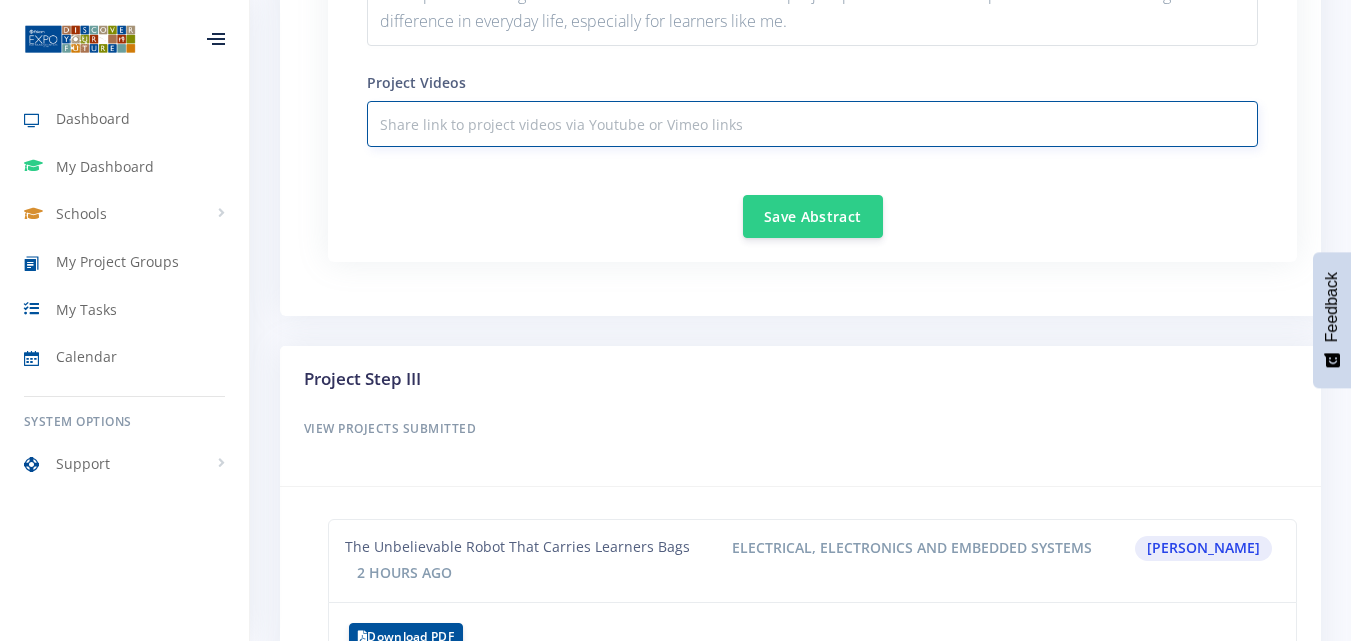 click at bounding box center [812, 124] 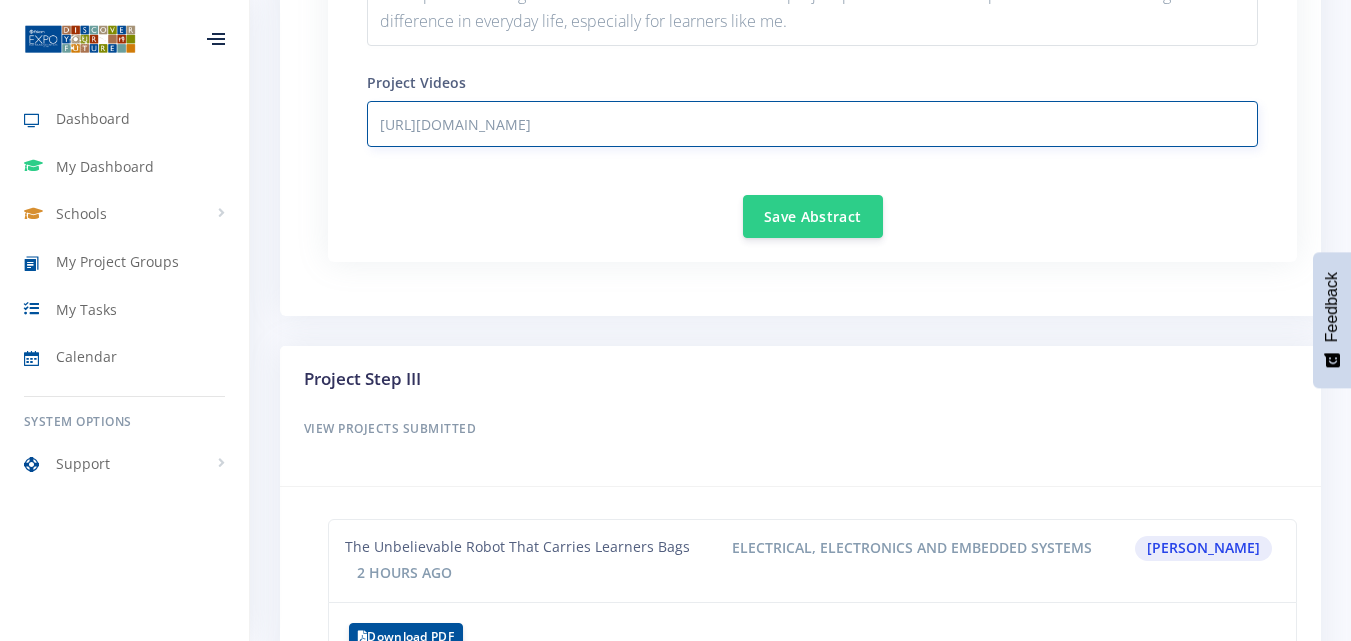 click on "Save Abstract" at bounding box center [813, 216] 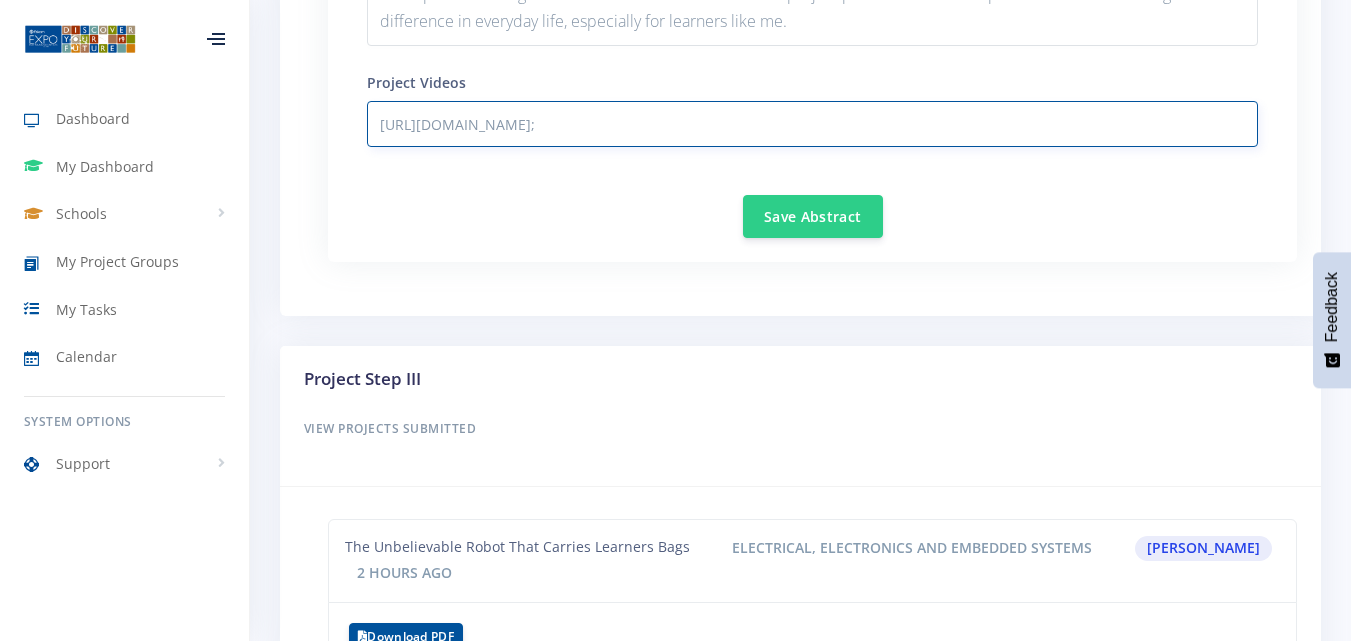 paste on "https://vimeo.com/manage/videos/1102213528/privacy" 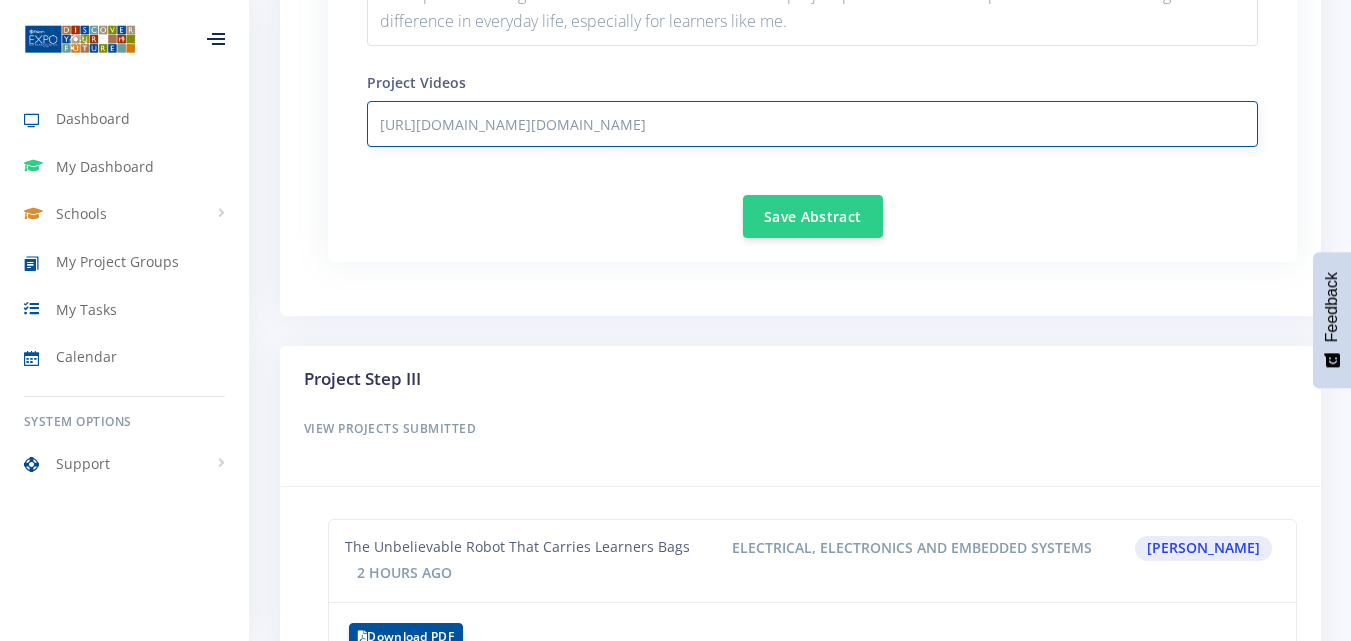 drag, startPoint x: 436, startPoint y: 155, endPoint x: 716, endPoint y: 143, distance: 280.25702 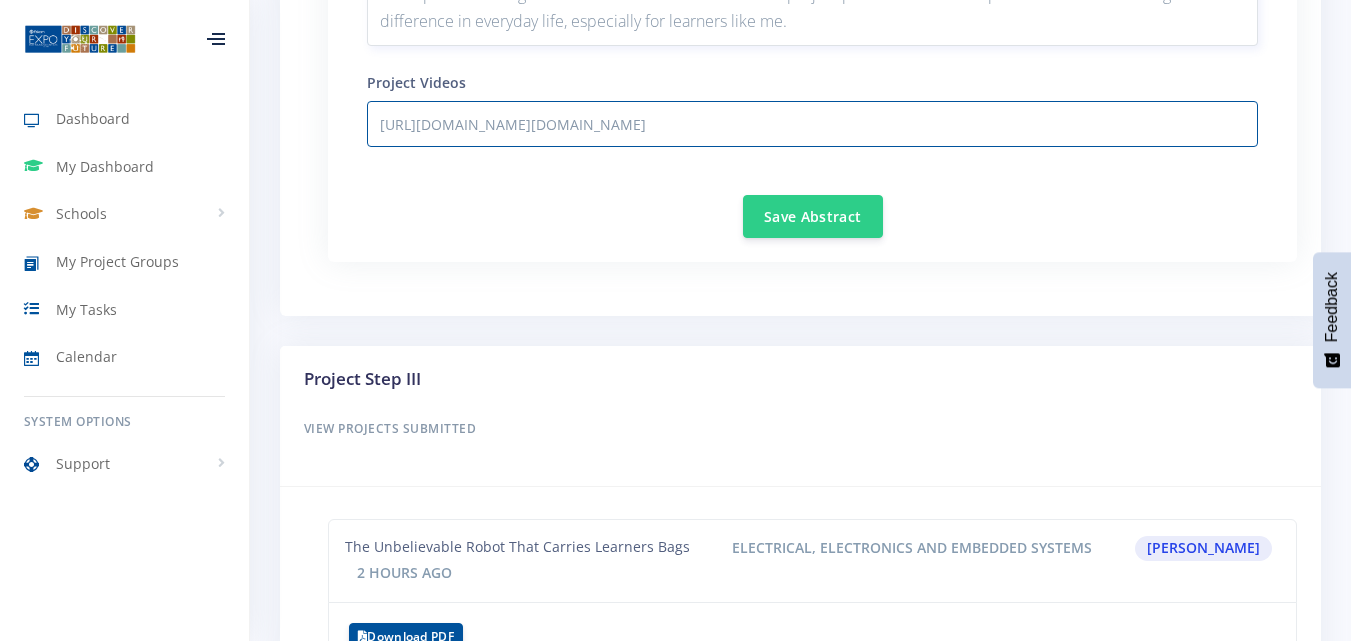 click on "The robot successfully showed that it could carry a learner’s bag and reduce the effort needed to move it around. It solved a real problem using basic materials and electronics. The project proves that even simple robots can make a big difference in everyday life, especially for learners like me." at bounding box center (812, -5) 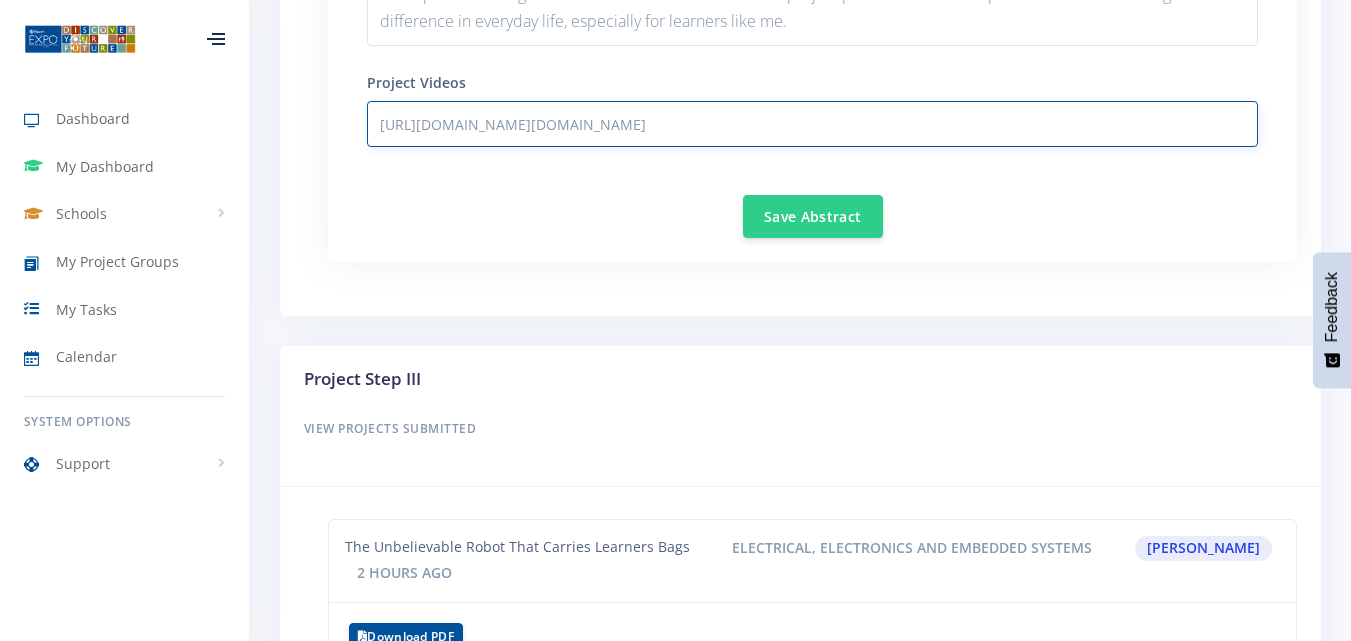 drag, startPoint x: 1127, startPoint y: 149, endPoint x: 743, endPoint y: 154, distance: 384.03256 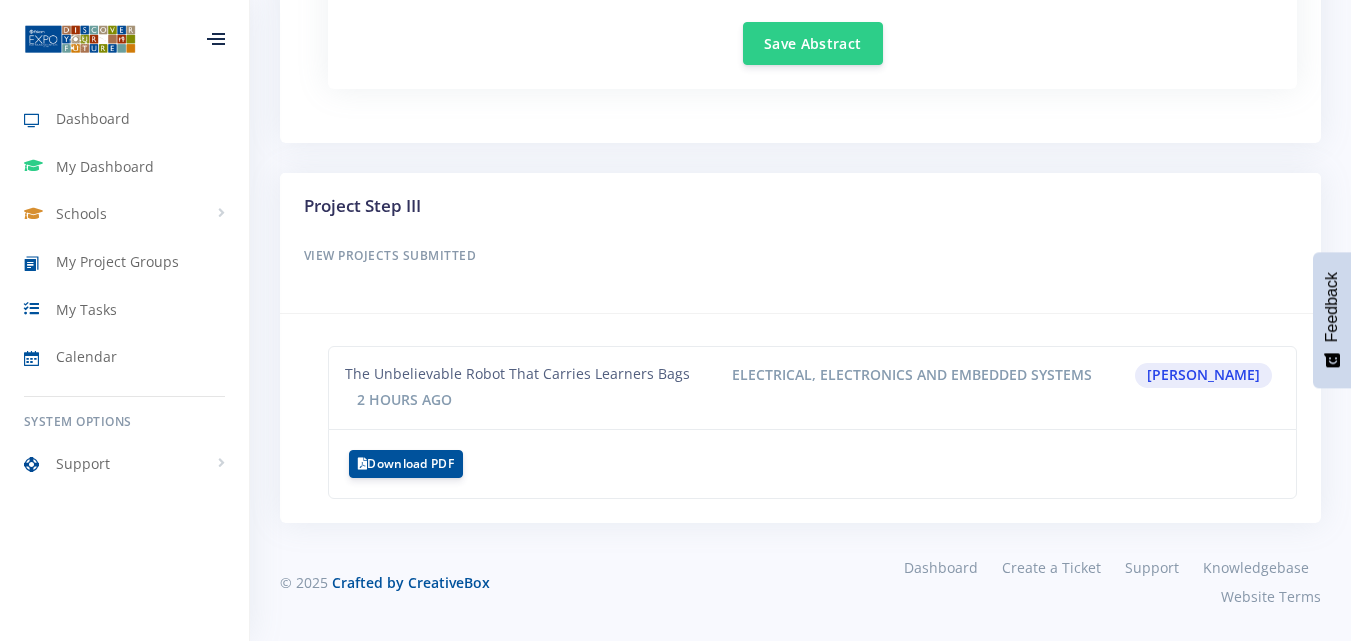scroll, scrollTop: 2811, scrollLeft: 0, axis: vertical 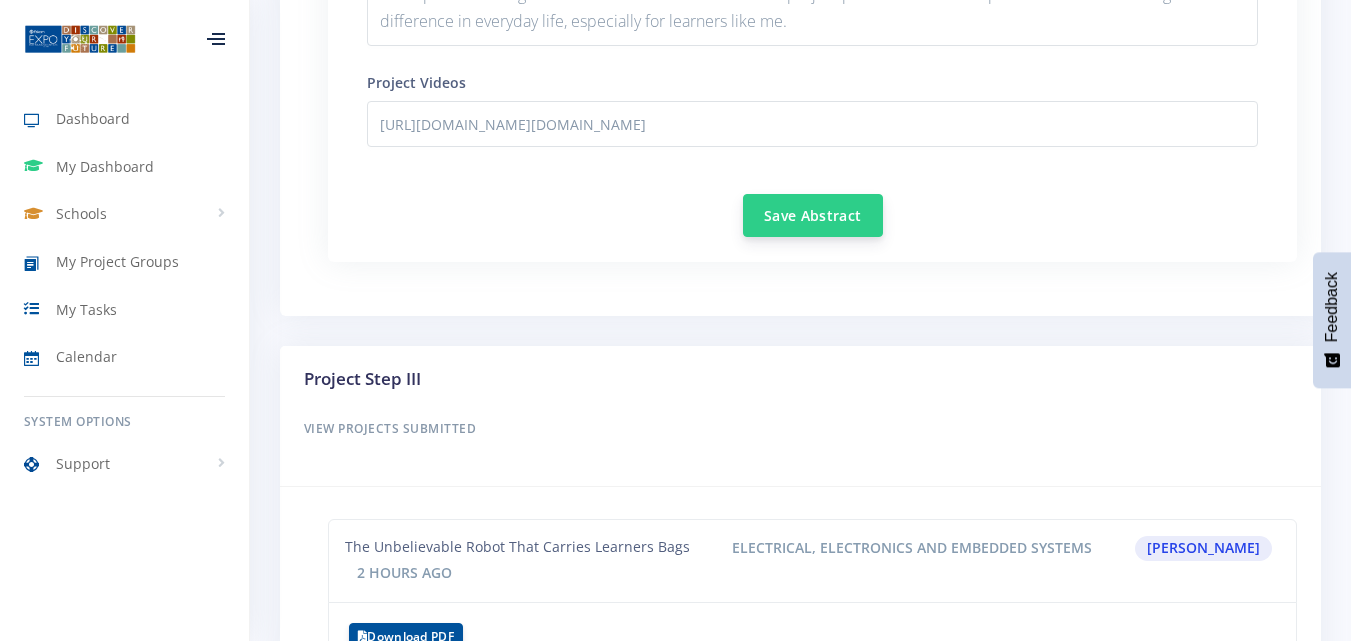 click on "Save Abstract" at bounding box center [813, 215] 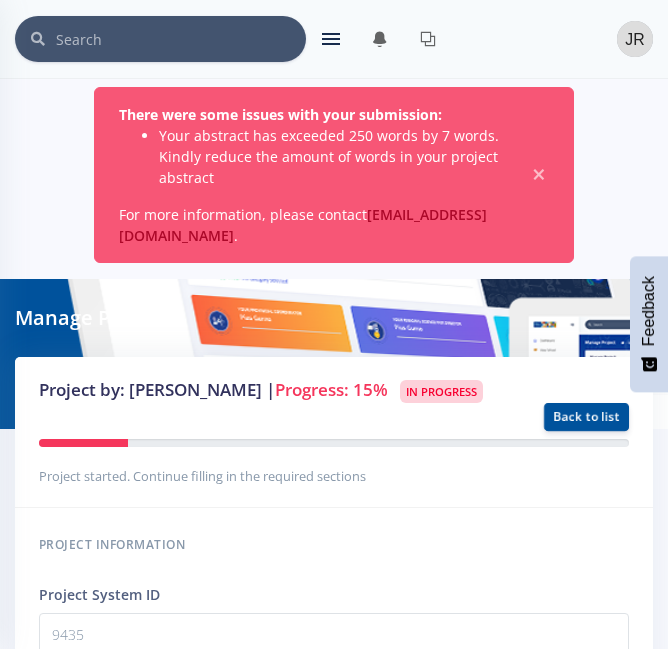scroll, scrollTop: 0, scrollLeft: 0, axis: both 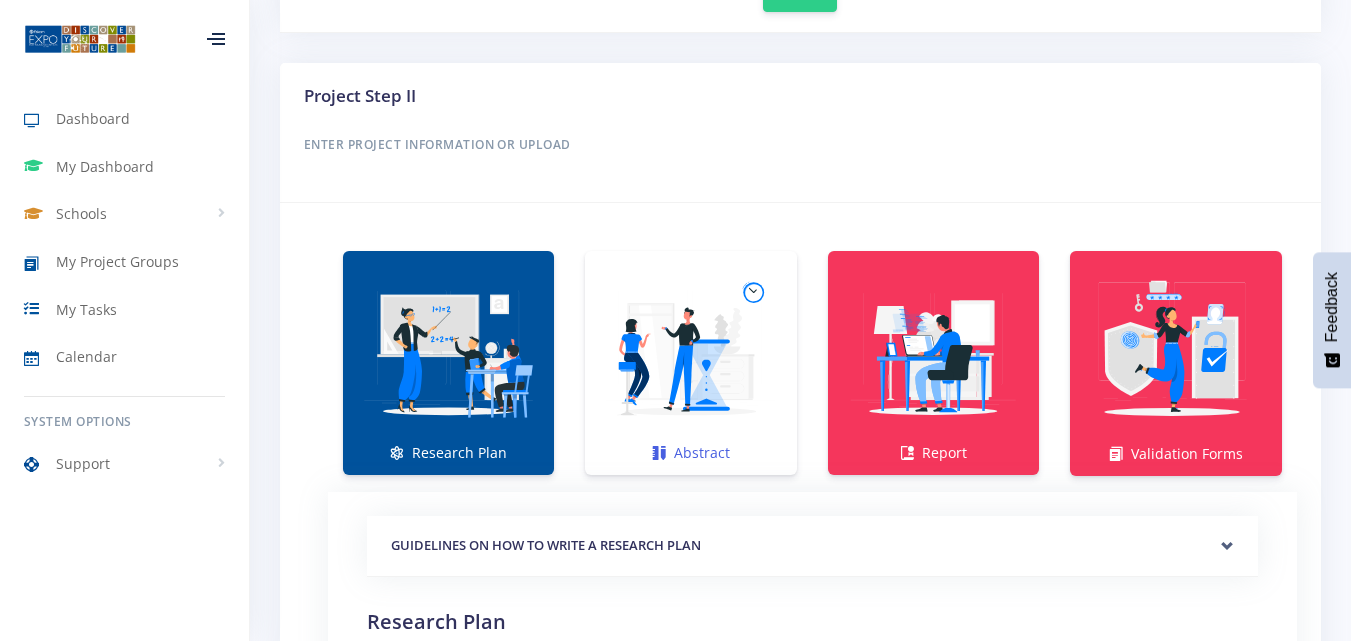 click at bounding box center (690, 352) 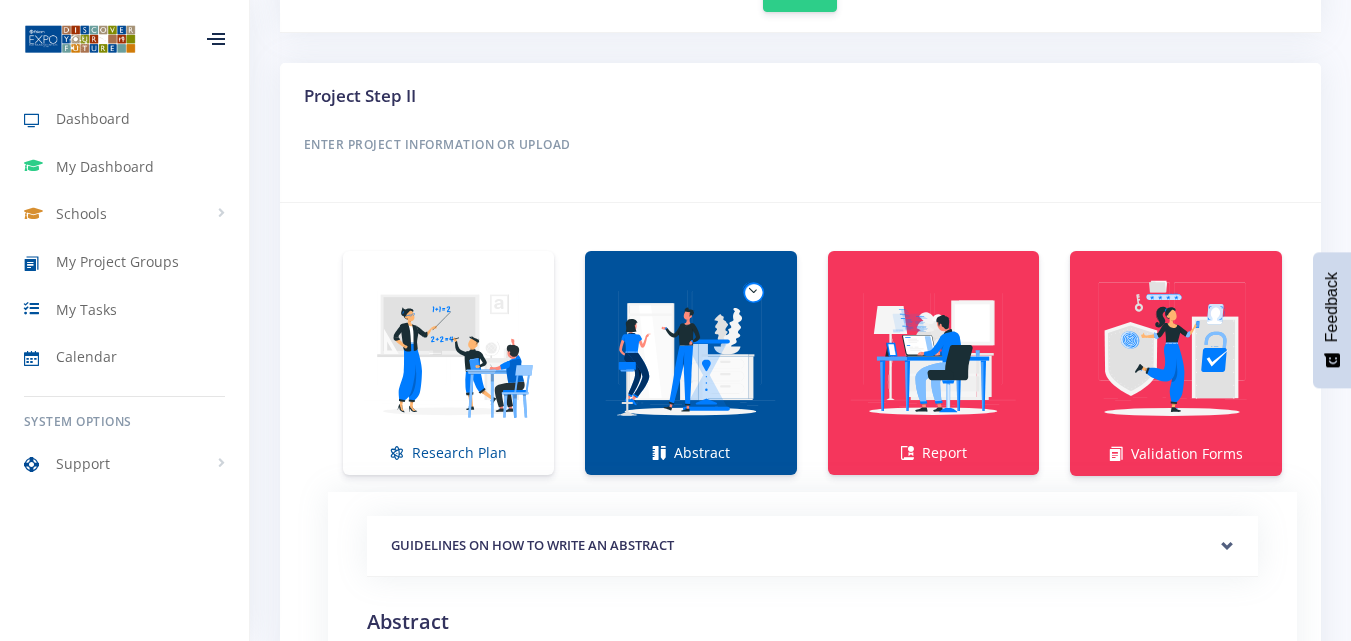 click at bounding box center (690, 352) 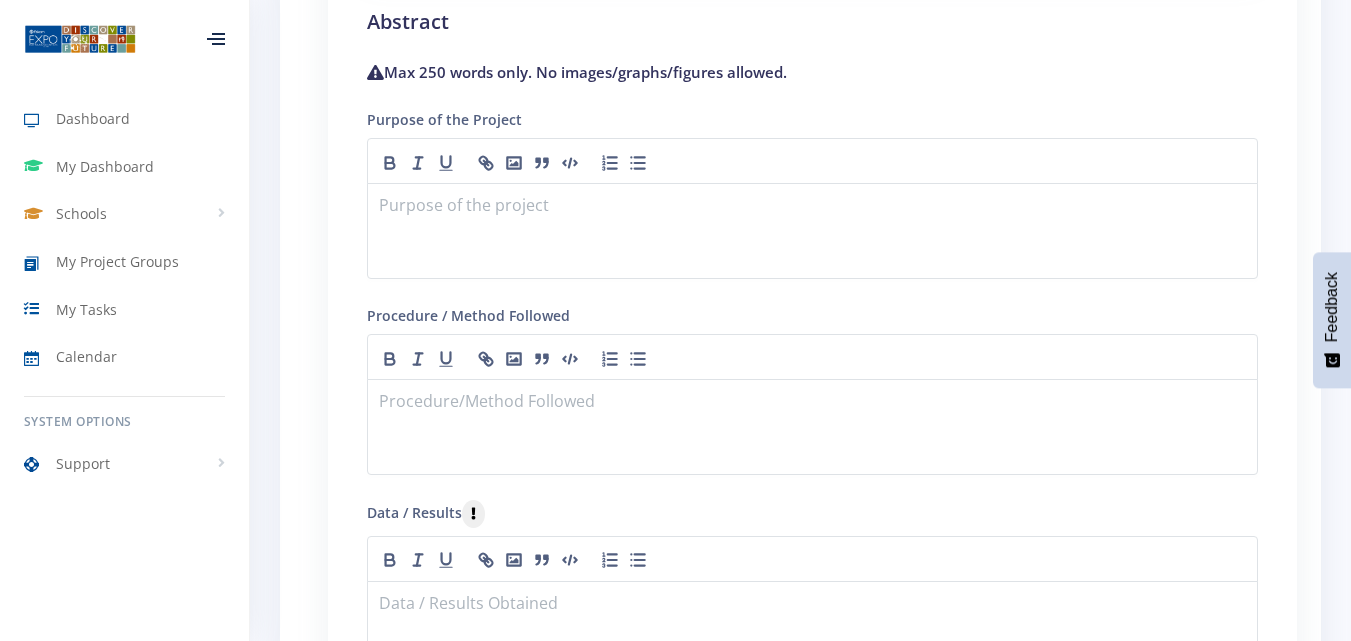 scroll, scrollTop: 1600, scrollLeft: 0, axis: vertical 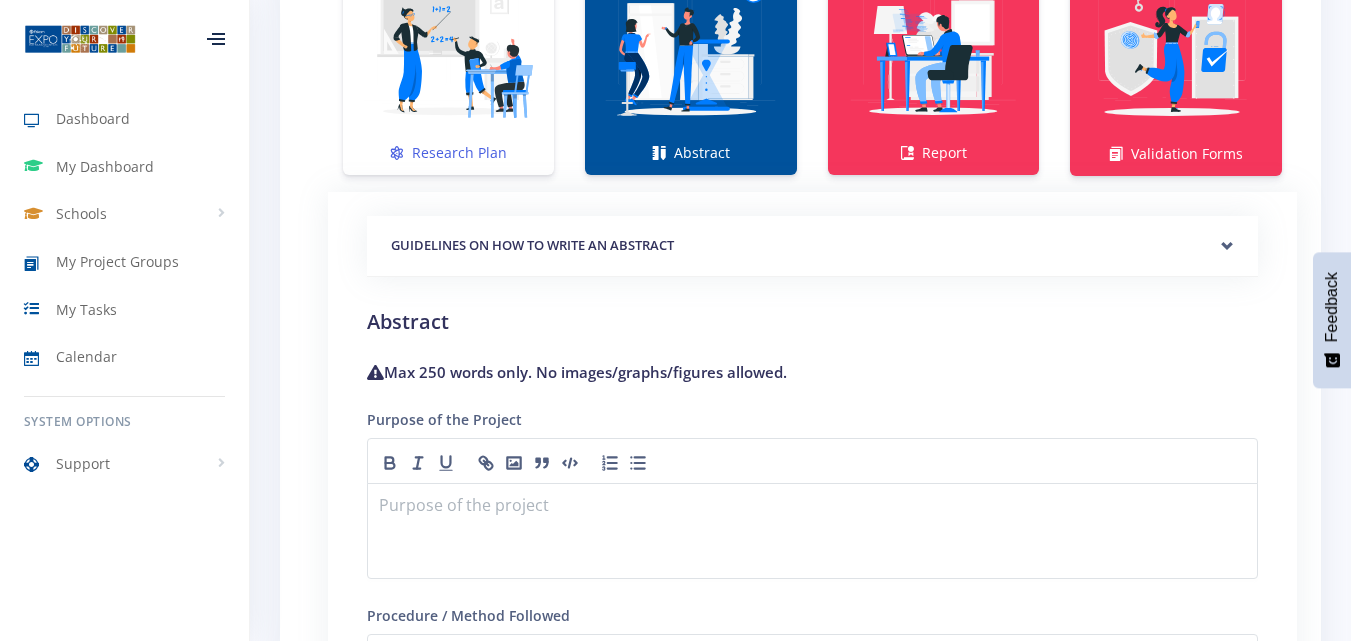 click at bounding box center [448, 52] 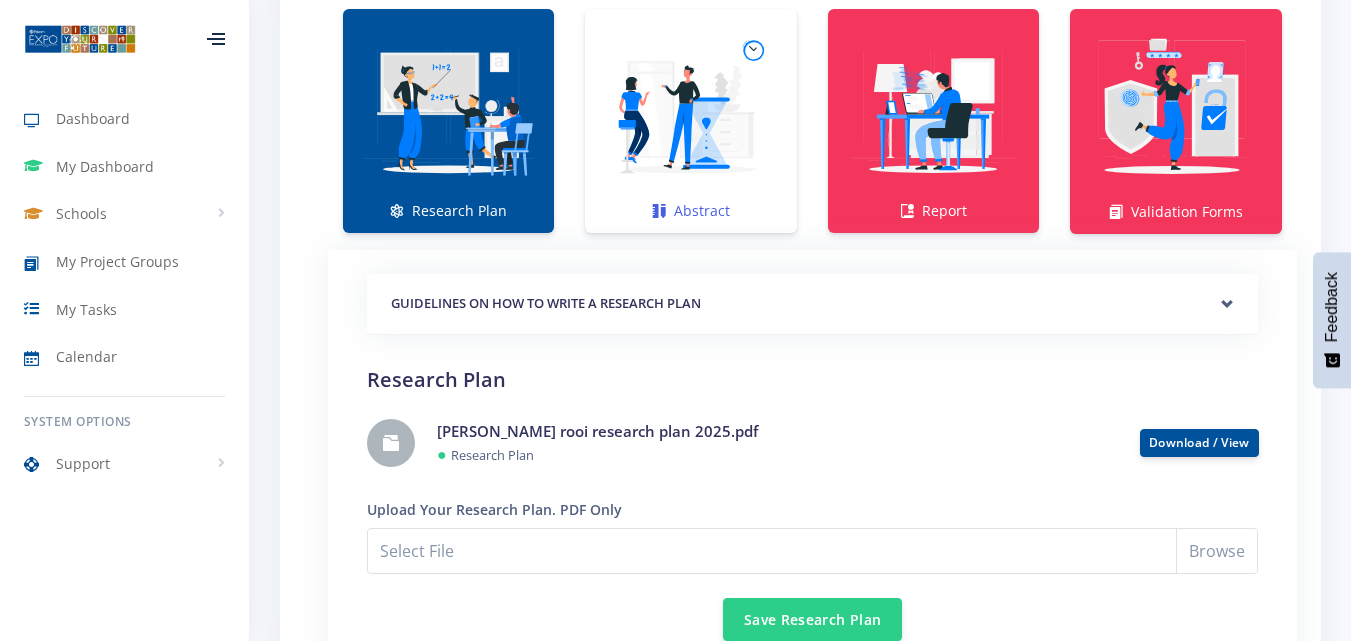 scroll, scrollTop: 1342, scrollLeft: 0, axis: vertical 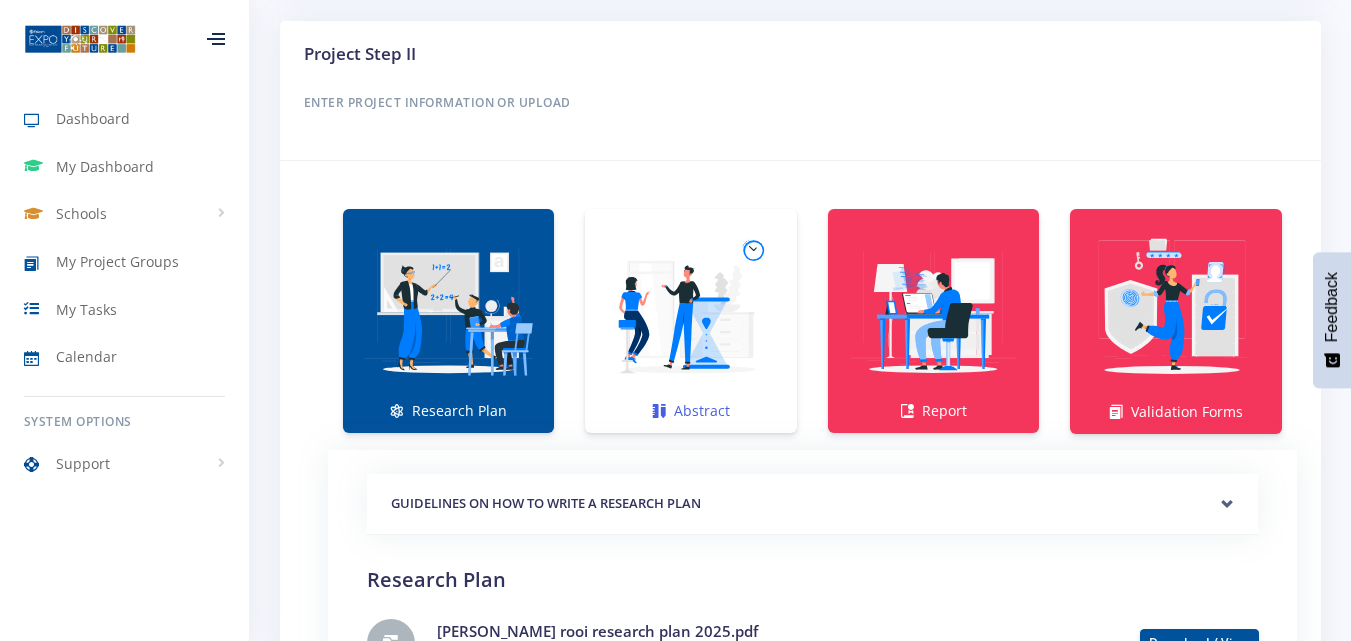 click at bounding box center [690, 310] 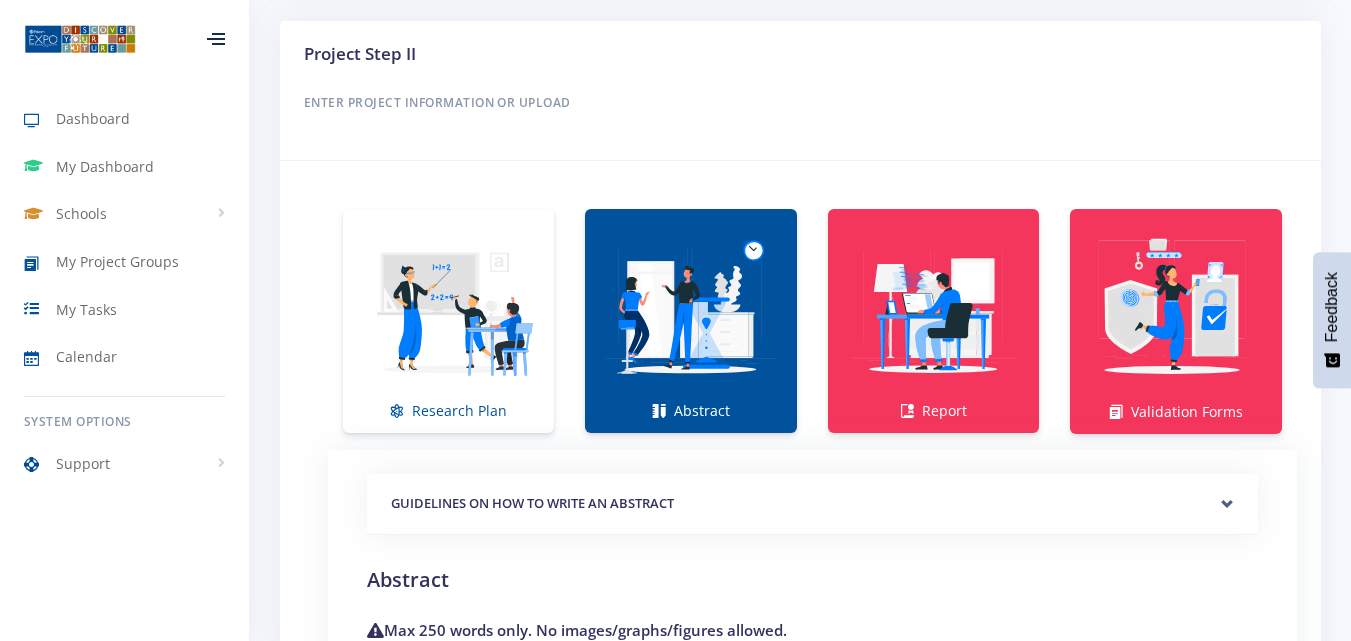 click at bounding box center (690, 310) 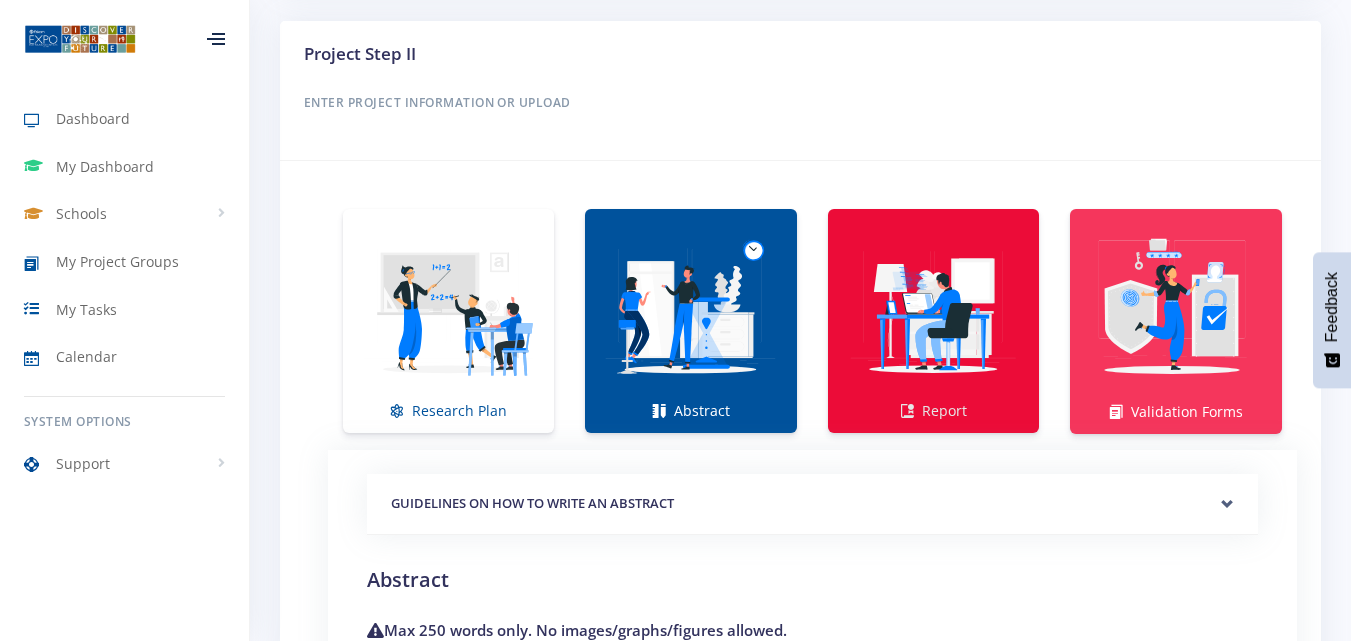 click at bounding box center (933, 310) 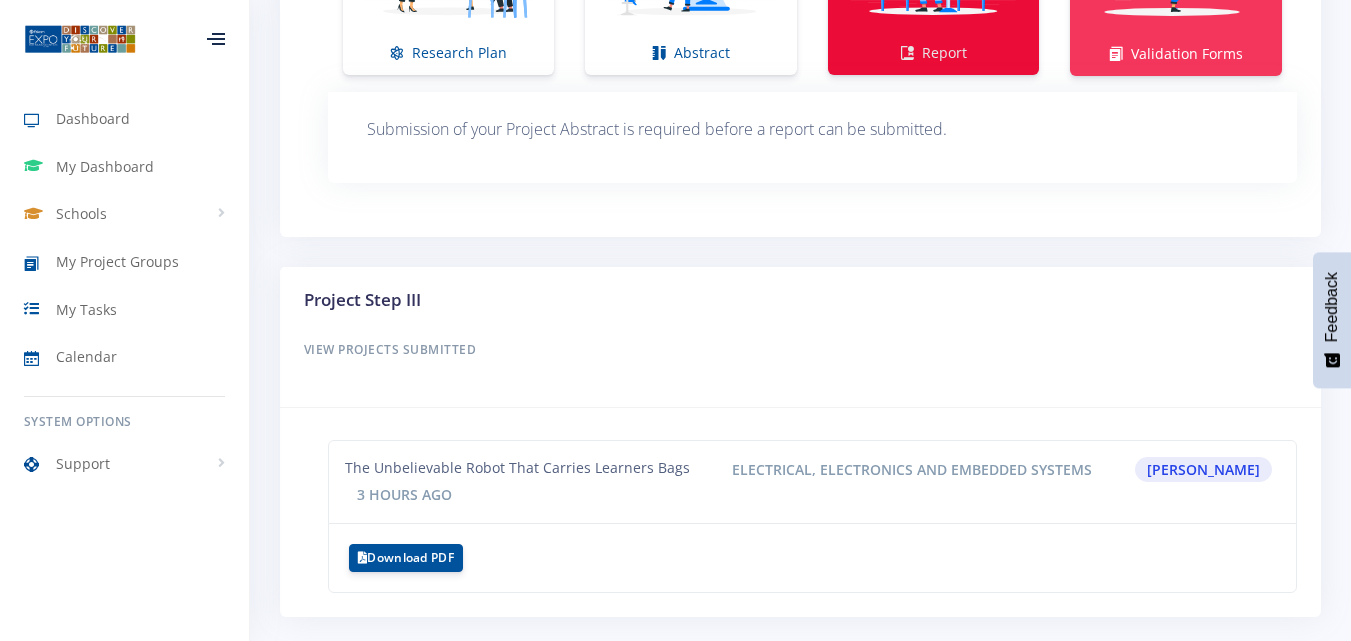 scroll, scrollTop: 1400, scrollLeft: 0, axis: vertical 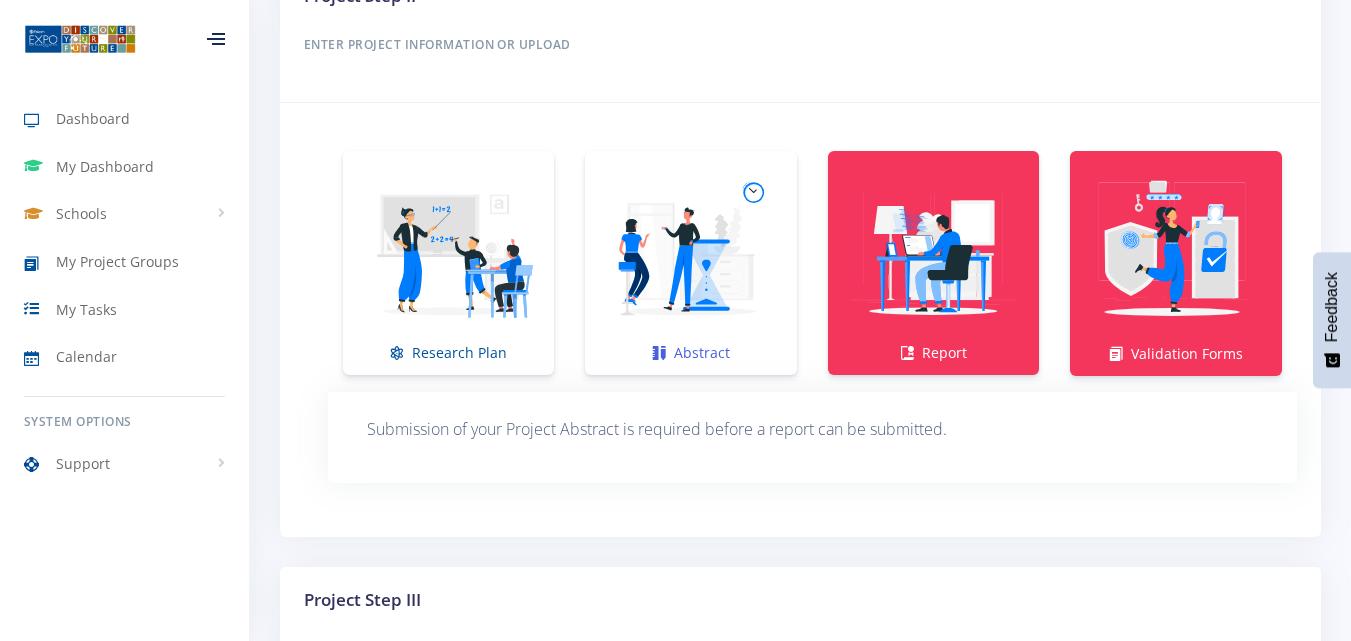 click at bounding box center [690, 252] 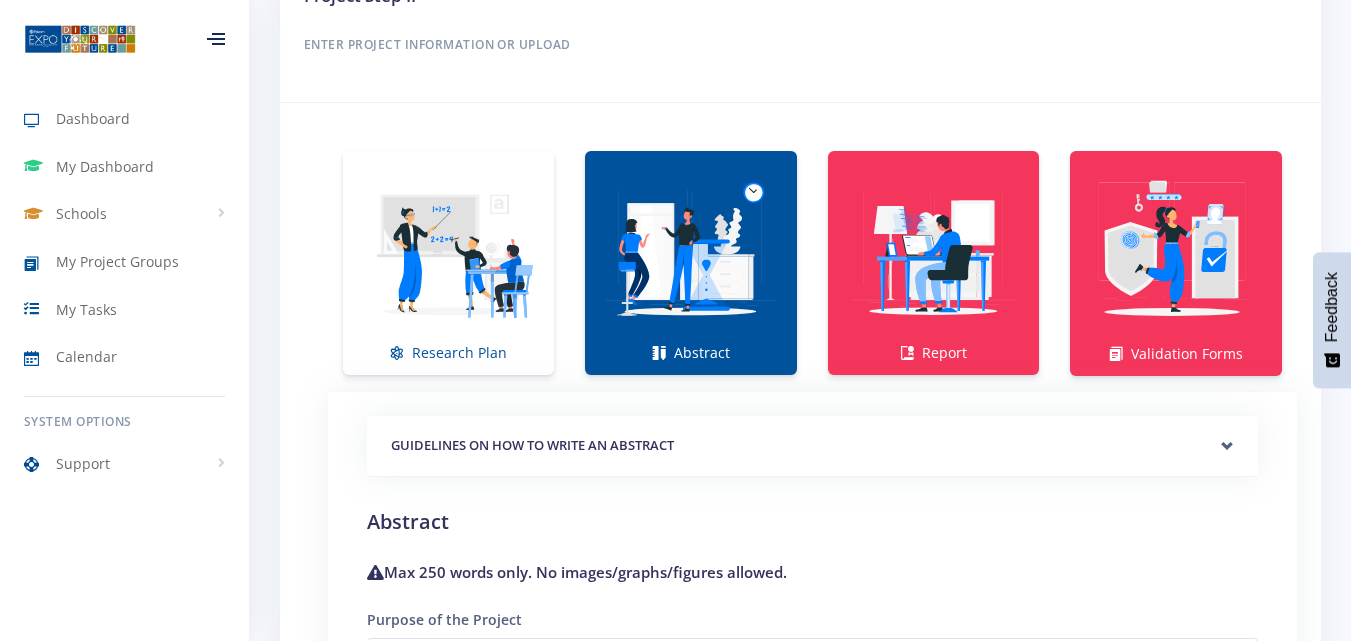 scroll, scrollTop: 1100, scrollLeft: 0, axis: vertical 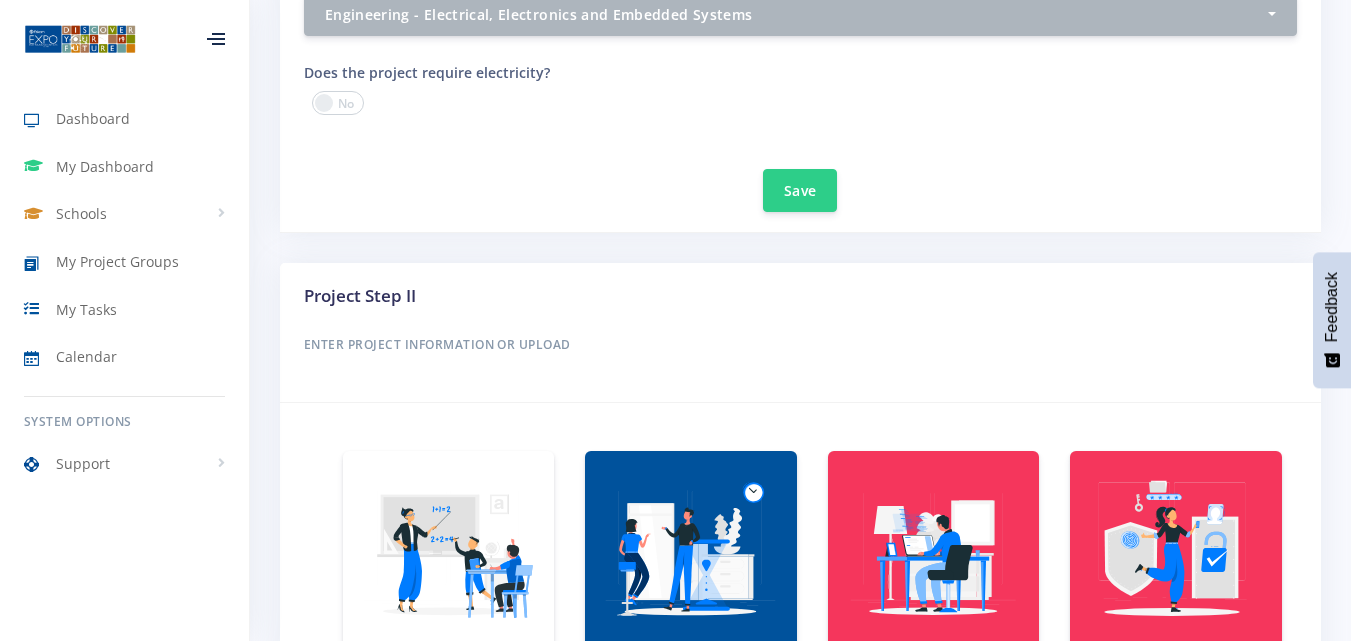 click at bounding box center (448, 552) 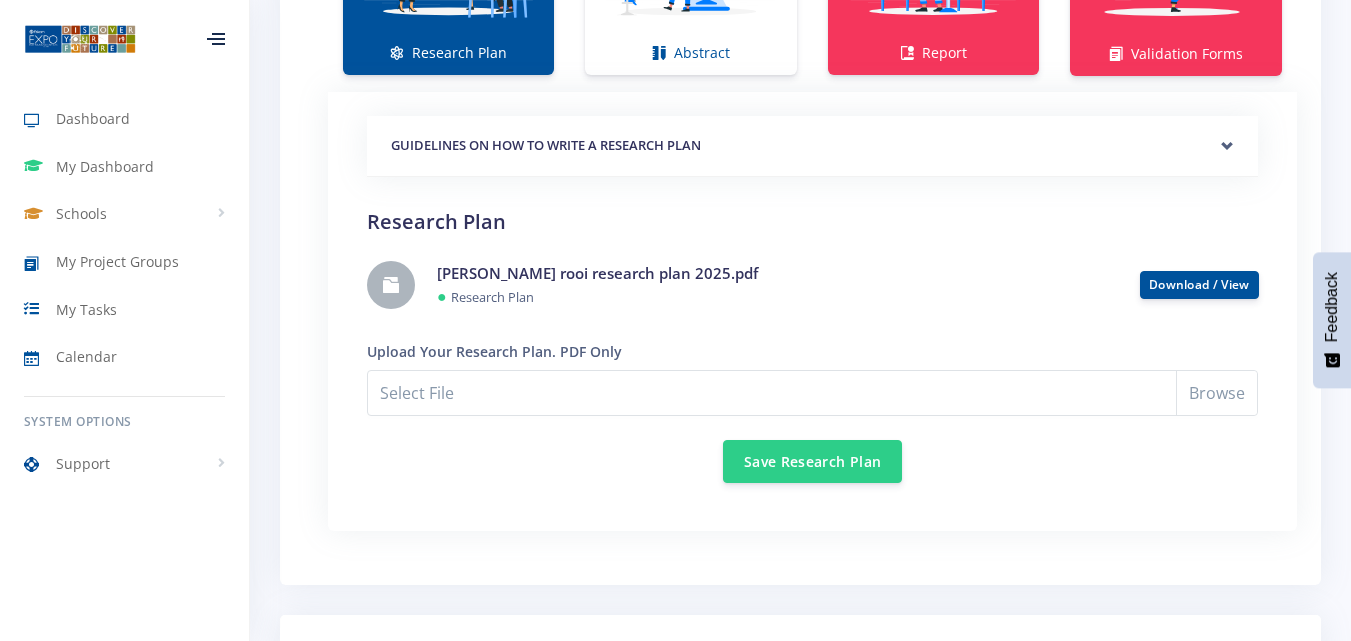 scroll, scrollTop: 1900, scrollLeft: 0, axis: vertical 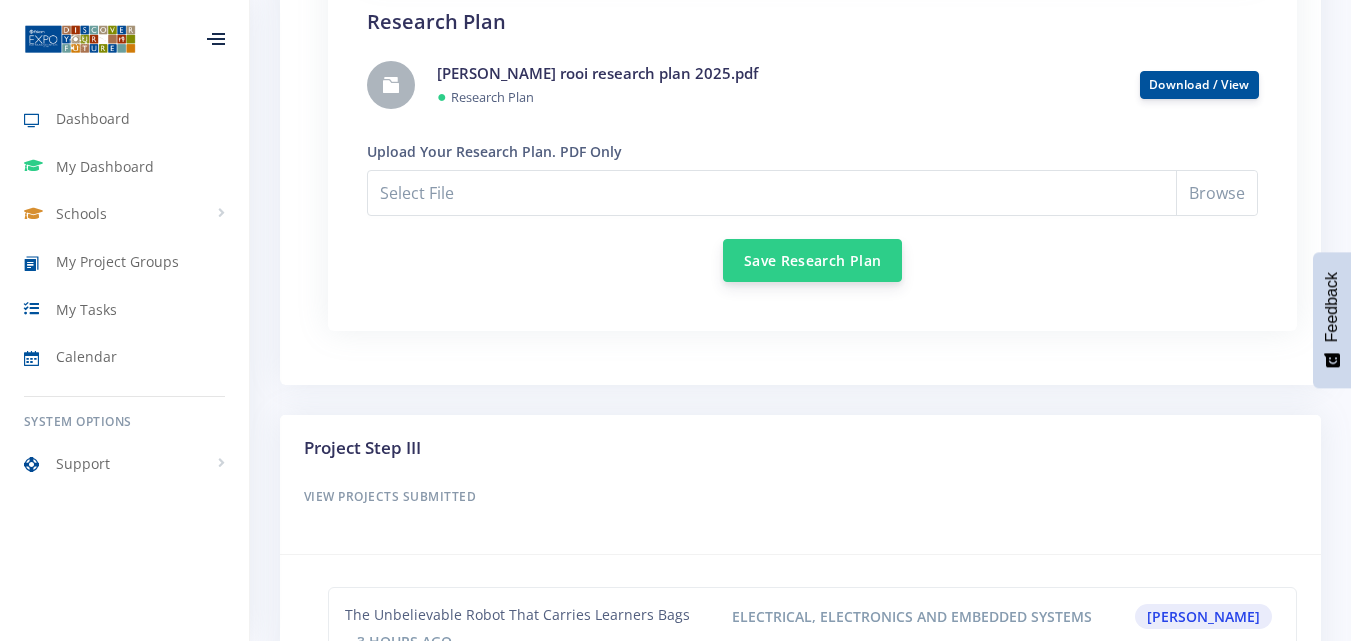 click on "Save Research Plan" at bounding box center [812, 260] 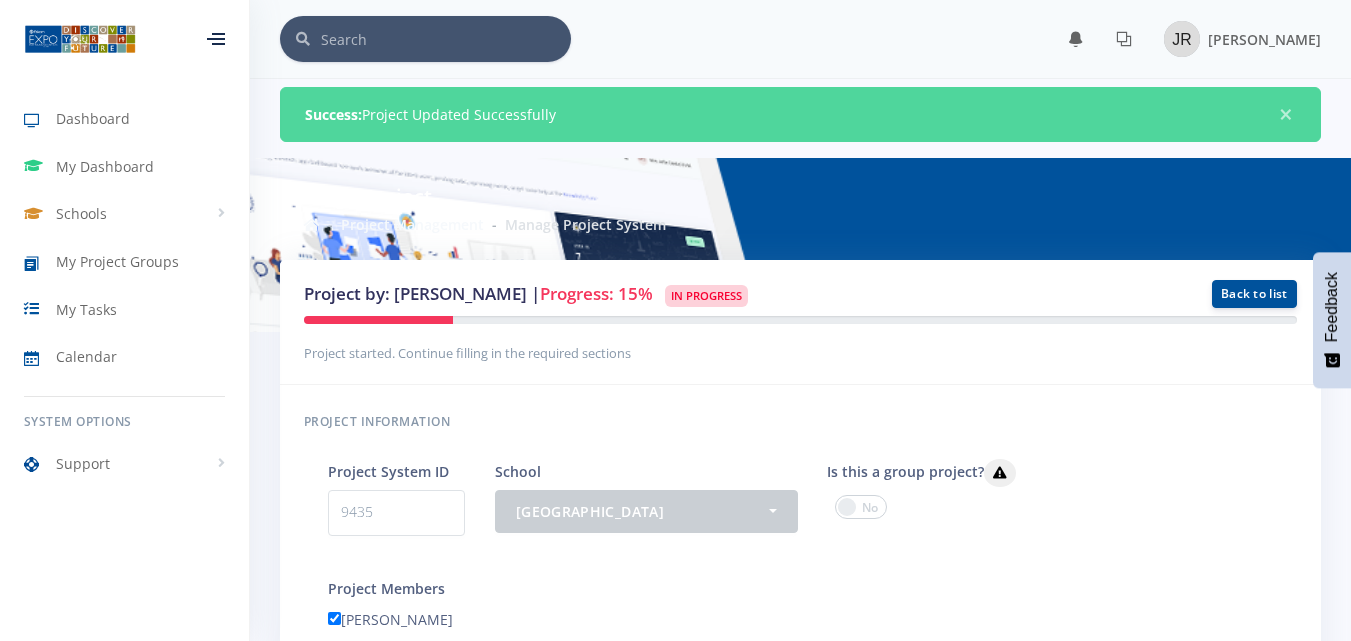 scroll, scrollTop: 0, scrollLeft: 0, axis: both 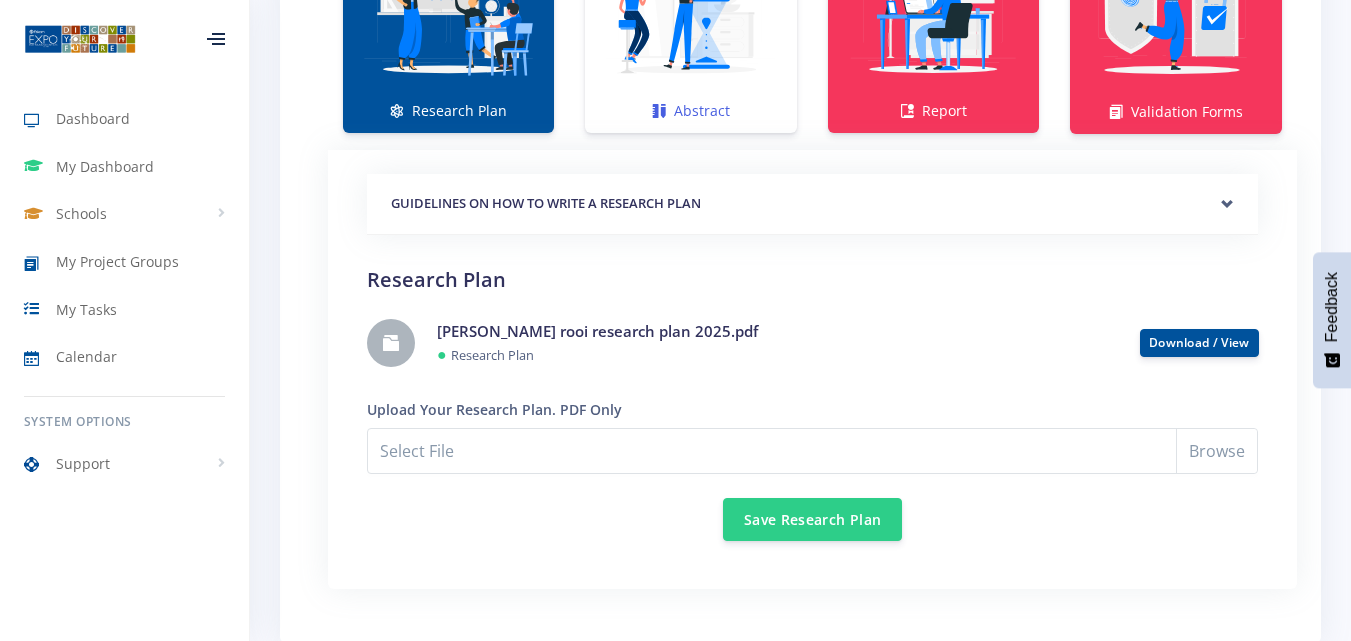 click at bounding box center [690, 10] 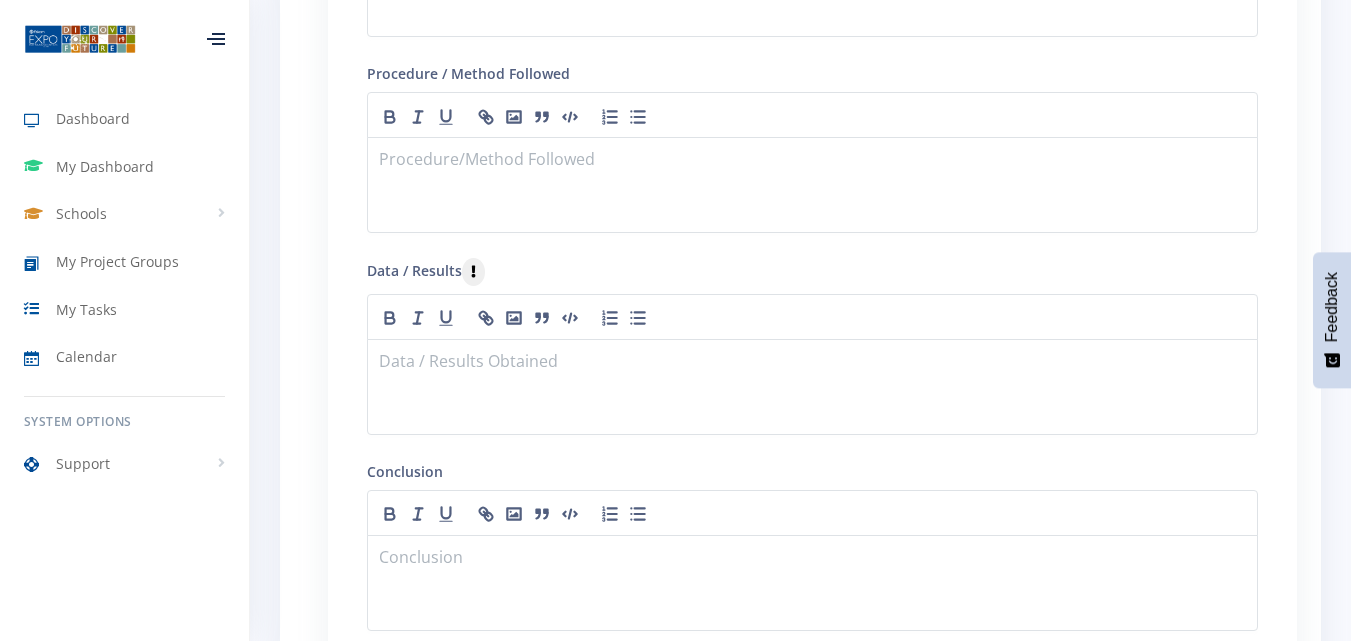 scroll, scrollTop: 1584, scrollLeft: 0, axis: vertical 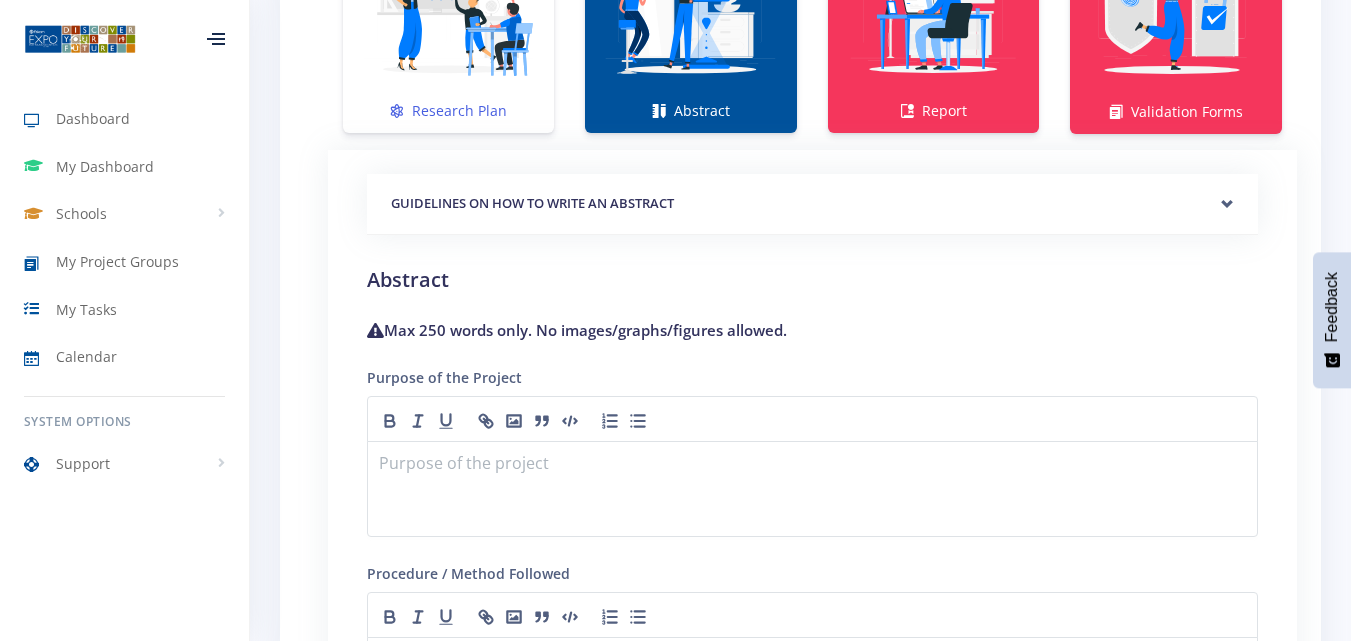 click at bounding box center [448, 10] 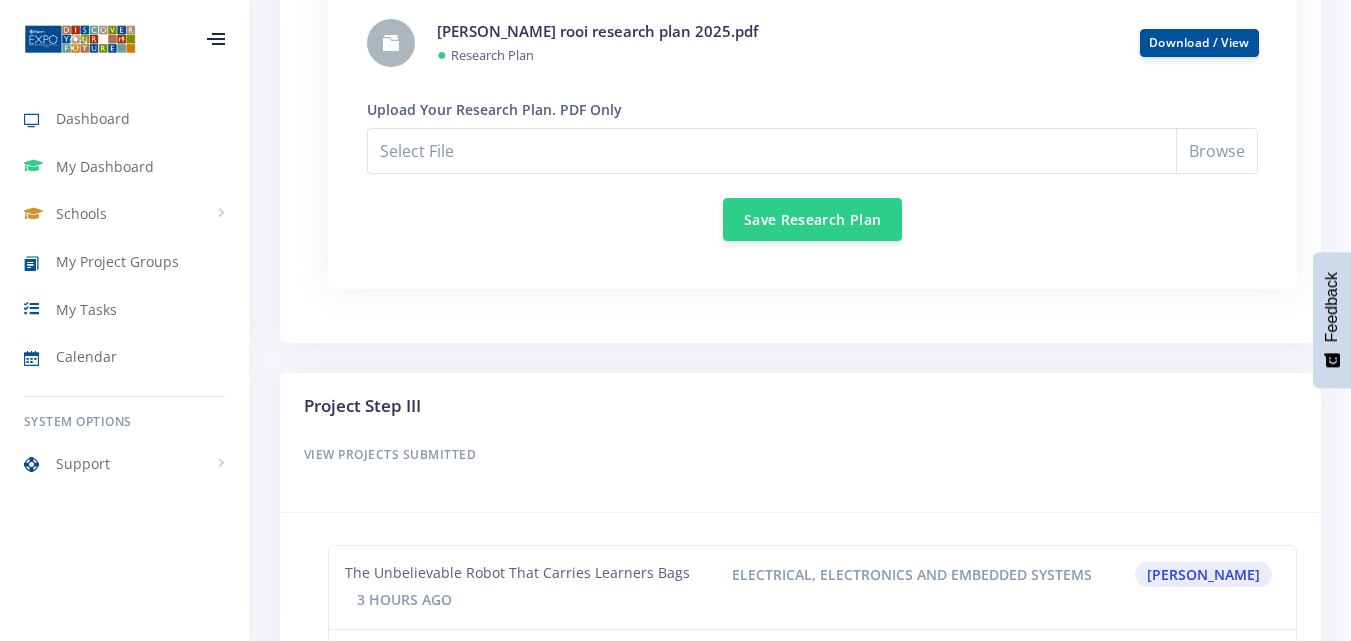 scroll, scrollTop: 1484, scrollLeft: 0, axis: vertical 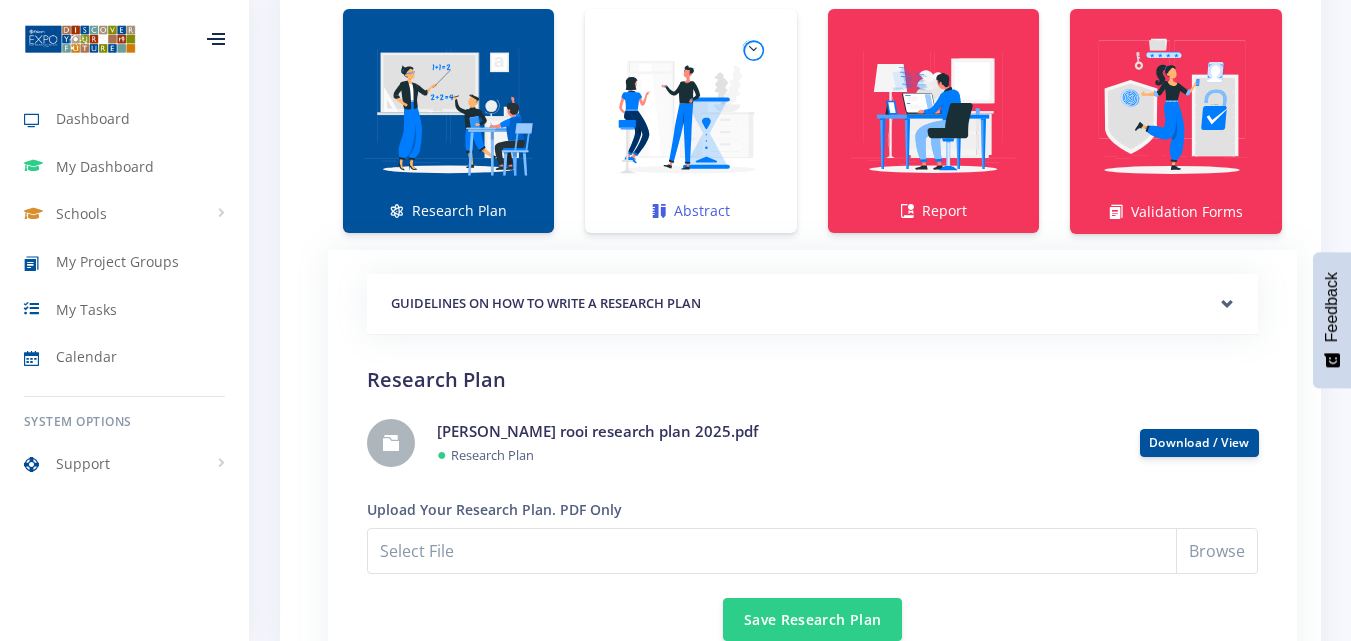 click at bounding box center [690, 110] 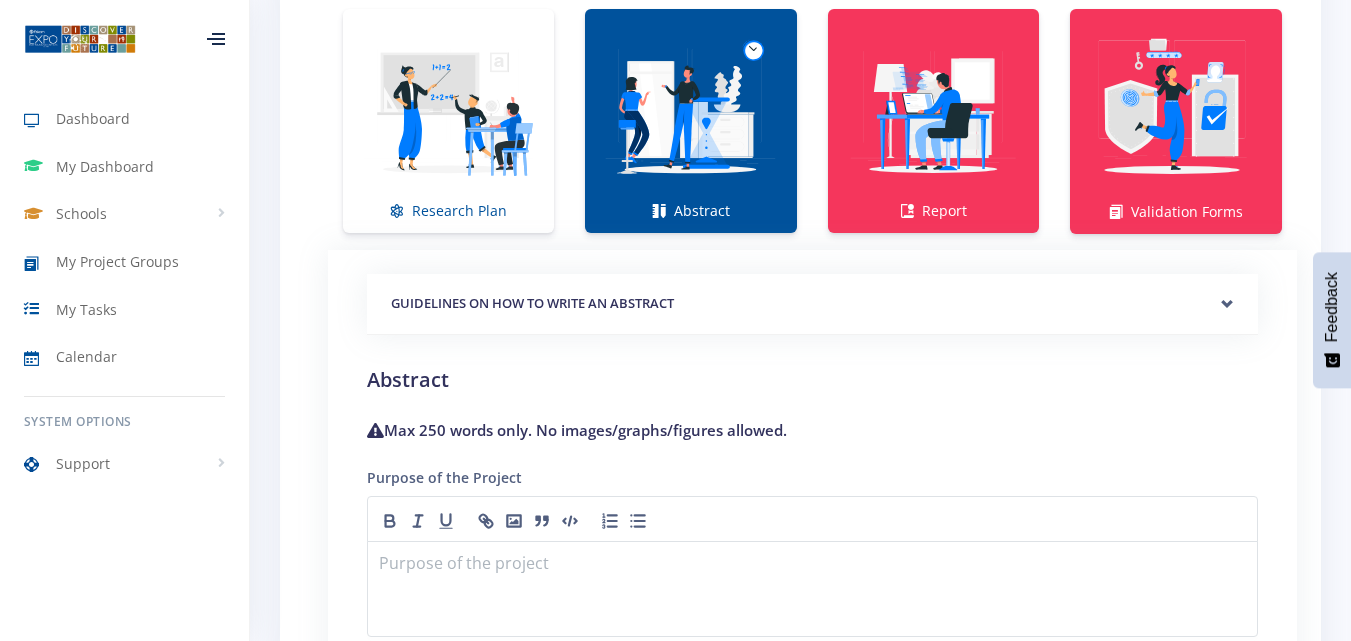 scroll, scrollTop: 1784, scrollLeft: 0, axis: vertical 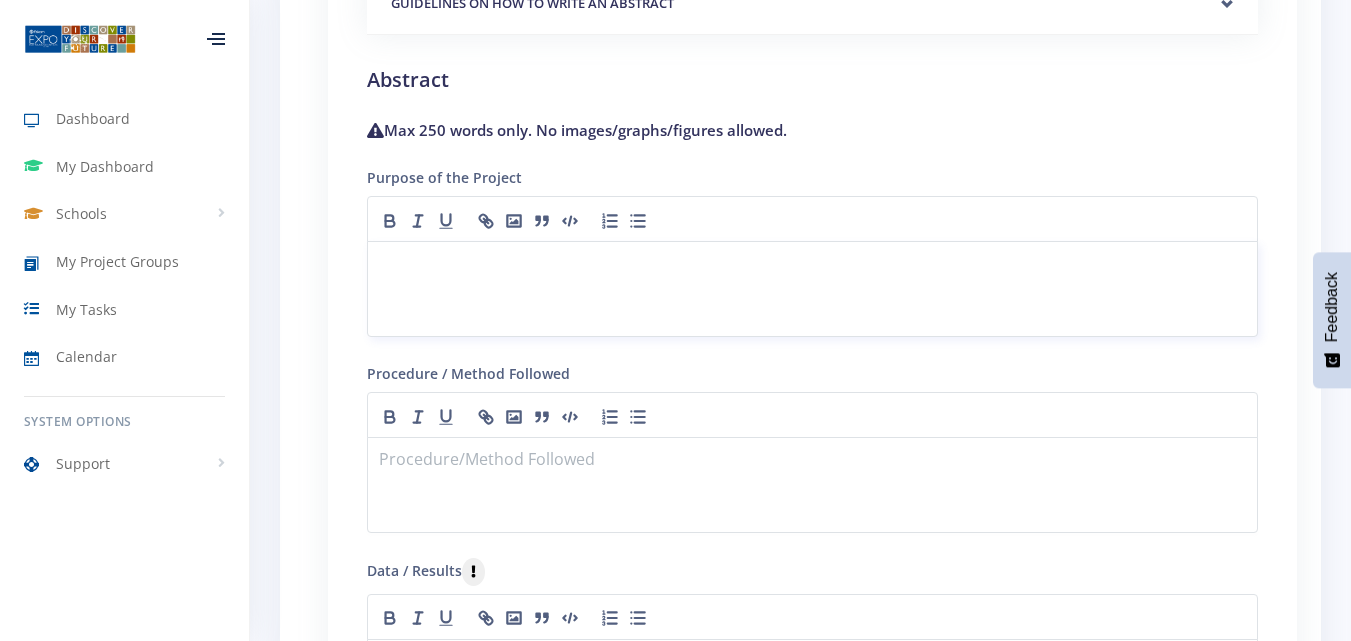click at bounding box center [812, 265] 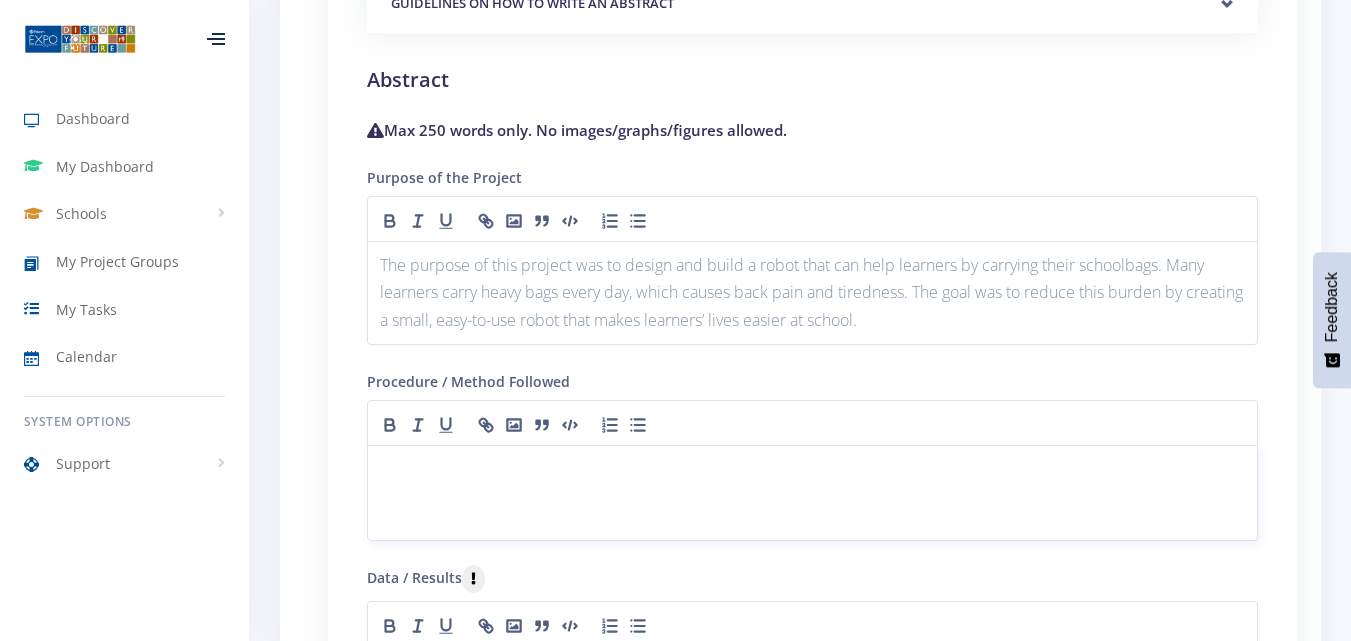 click at bounding box center (812, 469) 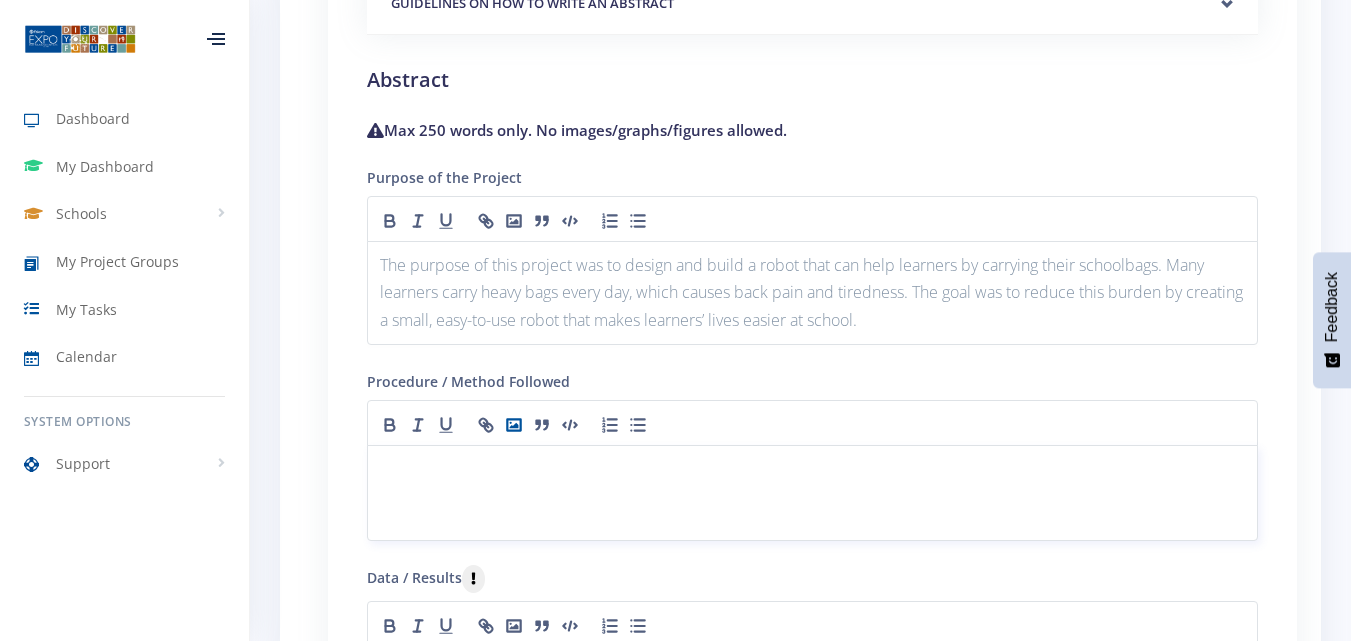 scroll, scrollTop: 1984, scrollLeft: 0, axis: vertical 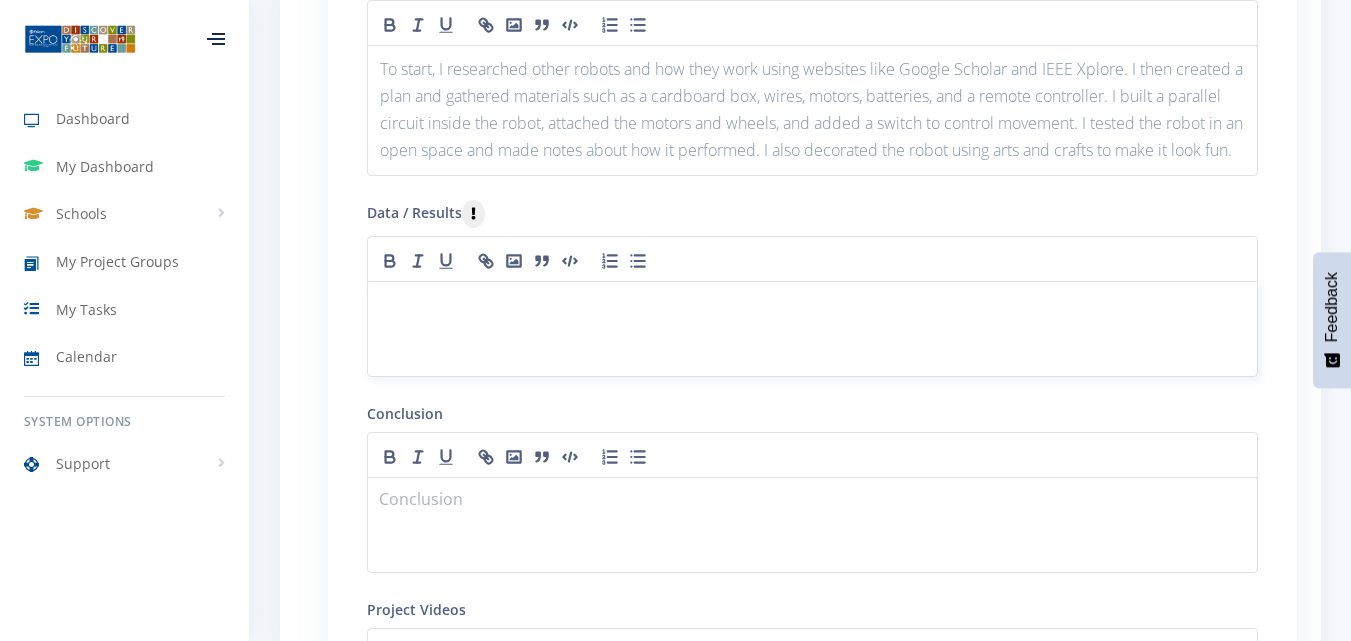 click at bounding box center [812, 329] 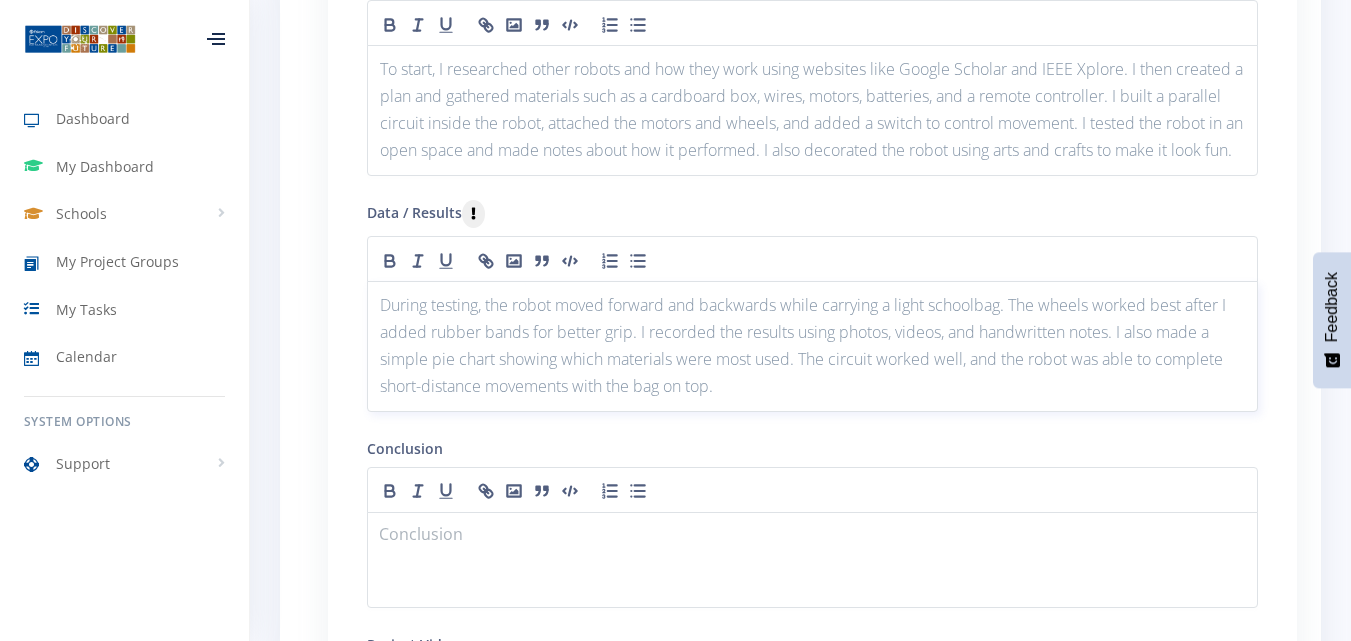 scroll, scrollTop: 2484, scrollLeft: 0, axis: vertical 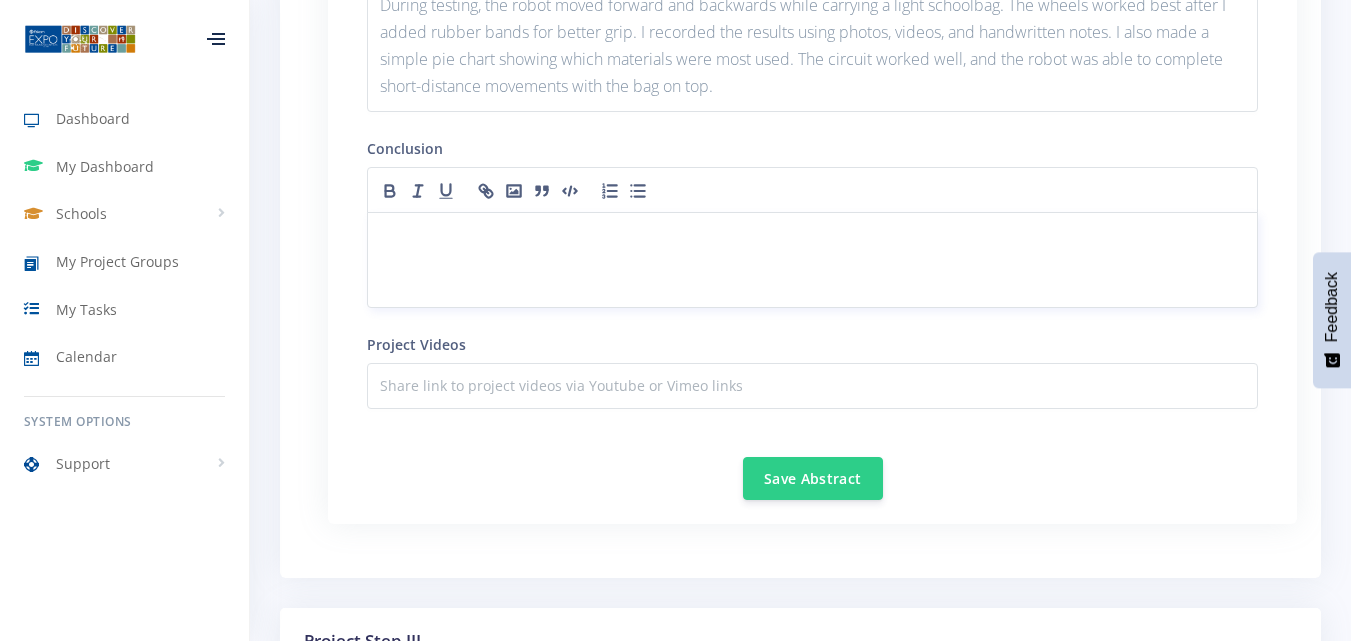 click at bounding box center [812, 236] 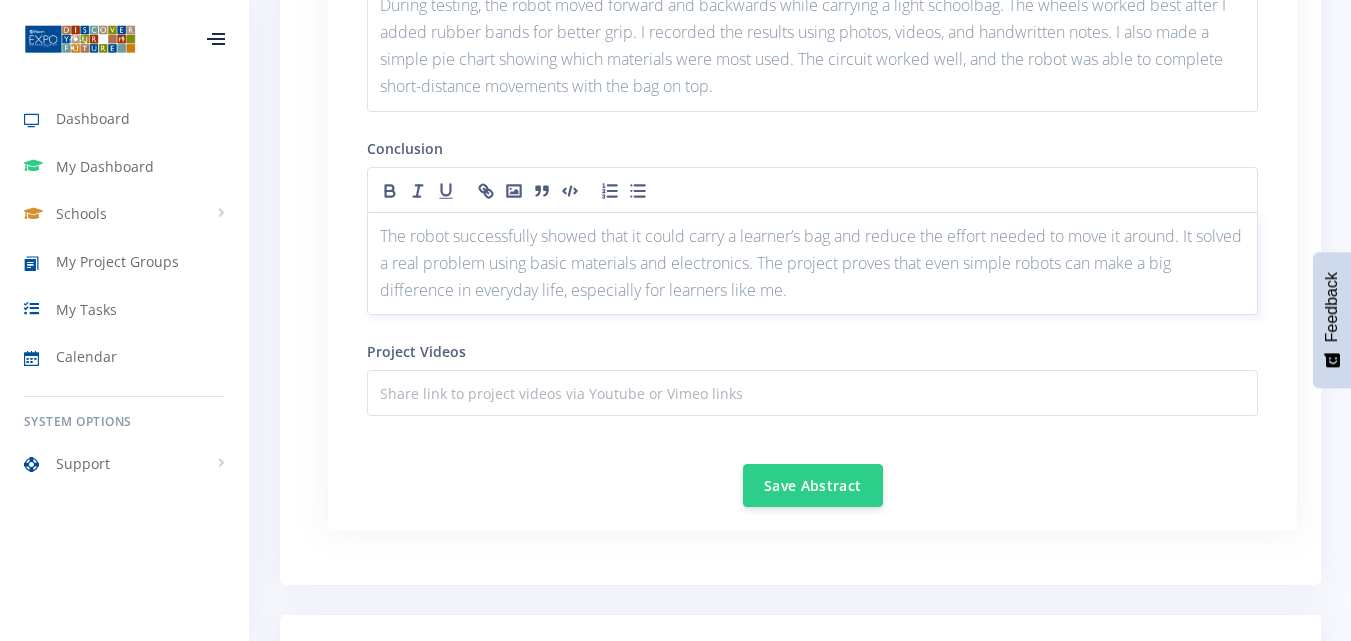 scroll, scrollTop: 2584, scrollLeft: 0, axis: vertical 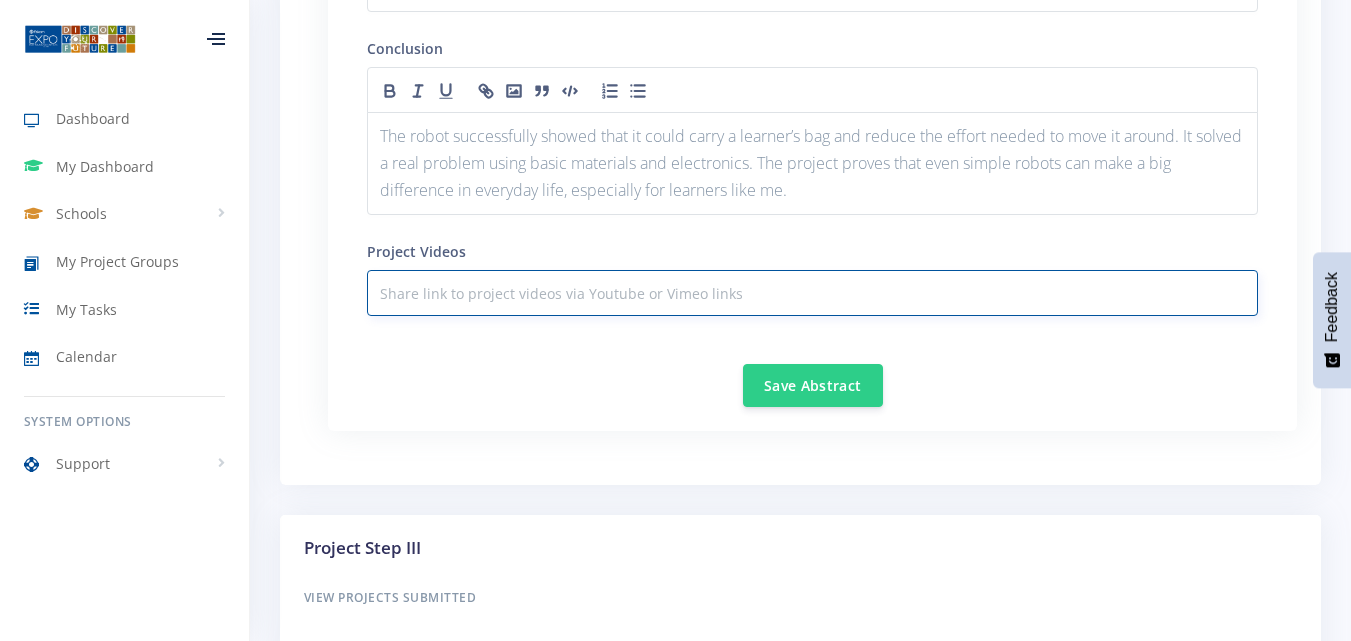 click at bounding box center [812, 293] 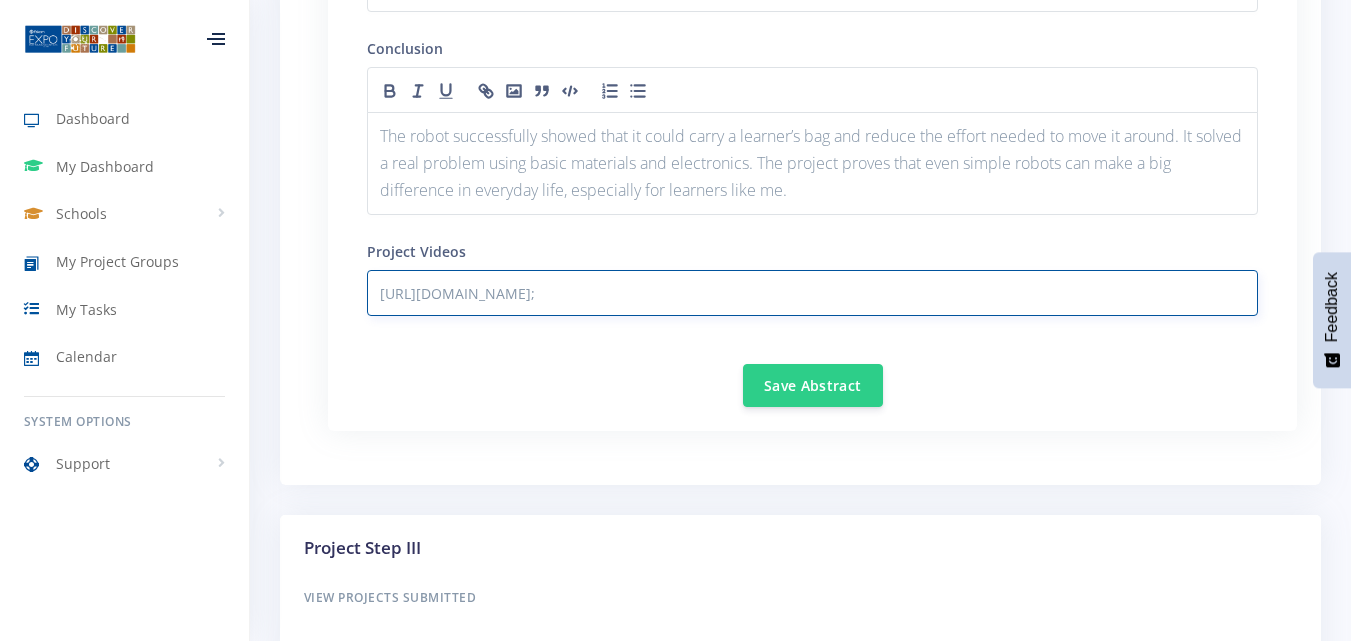 paste on "https://vimeo.com/manage/videos/1102213528" 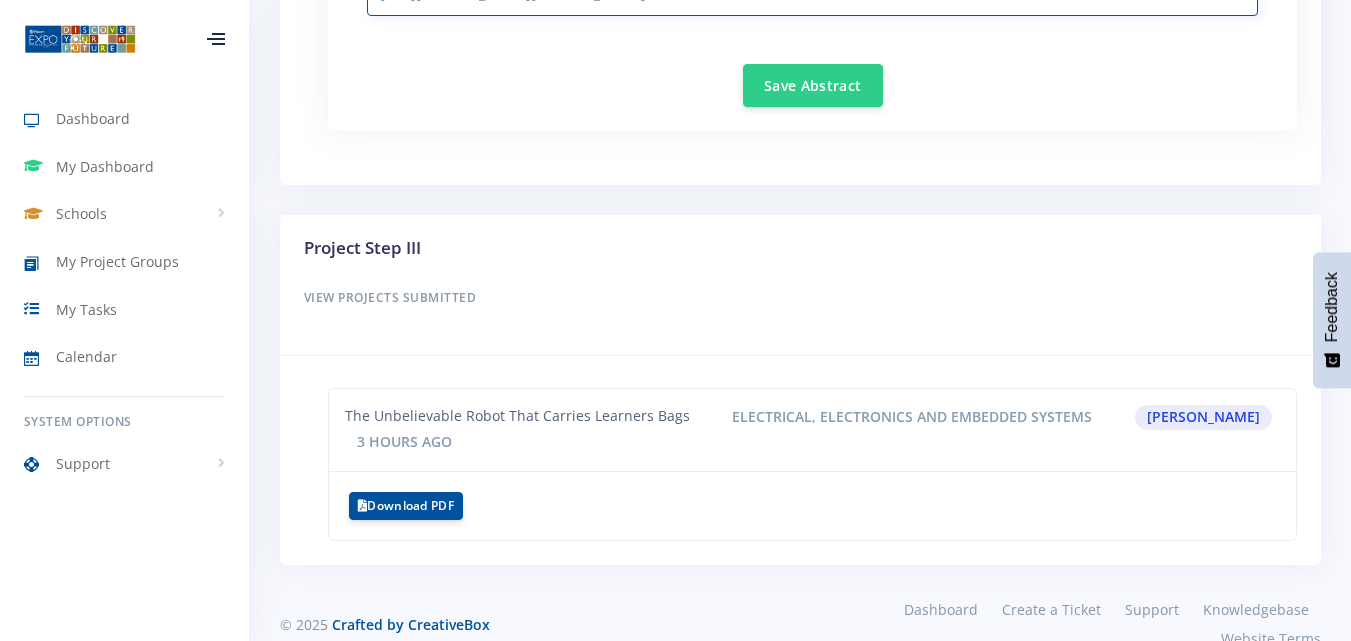 scroll, scrollTop: 2953, scrollLeft: 0, axis: vertical 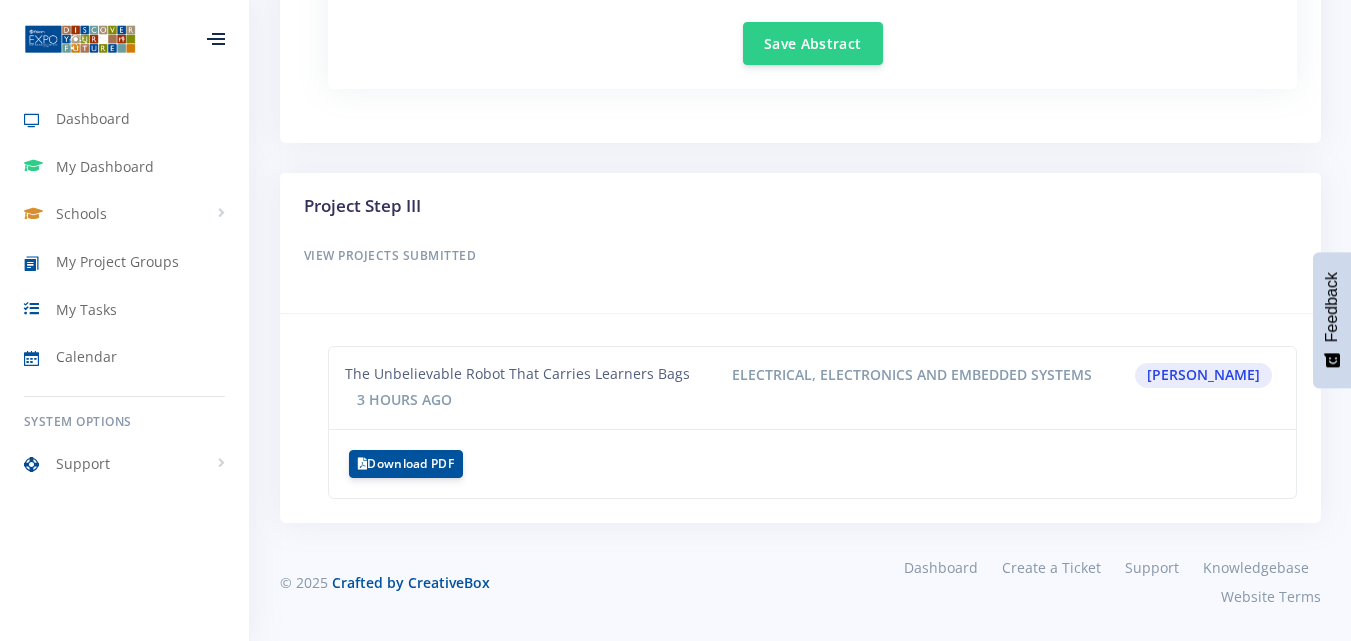 type on "[URL][DOMAIN_NAME][DOMAIN_NAME]" 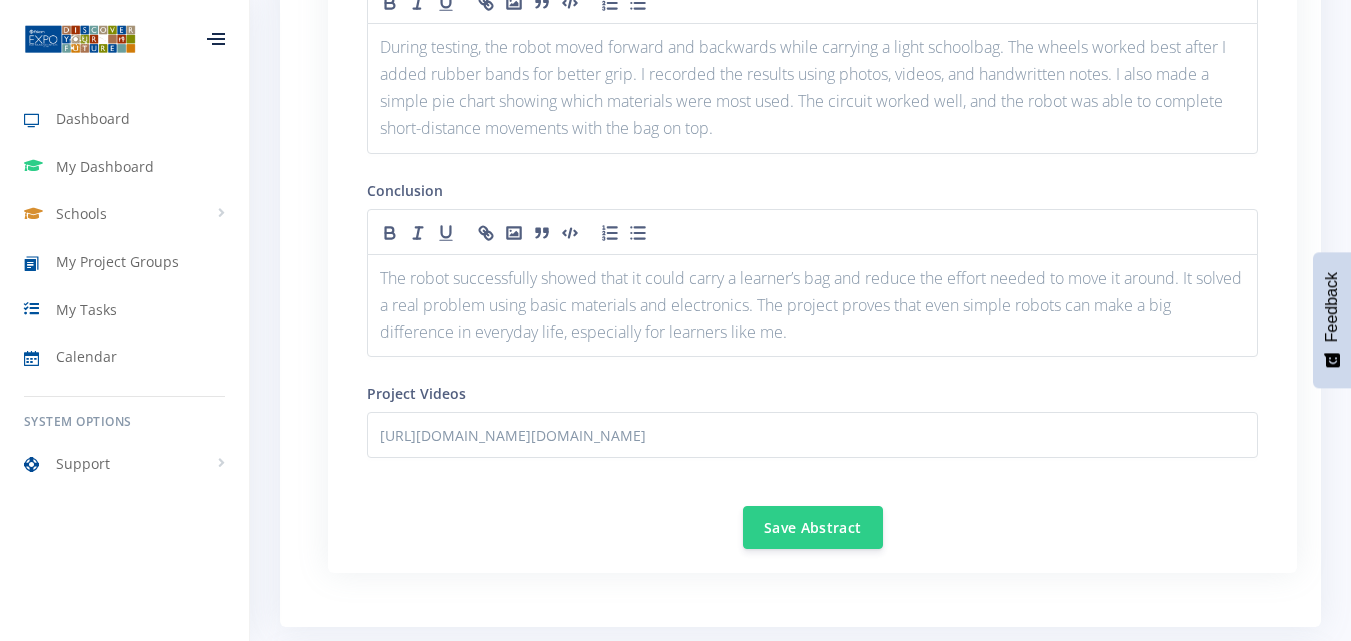 scroll, scrollTop: 2466, scrollLeft: 0, axis: vertical 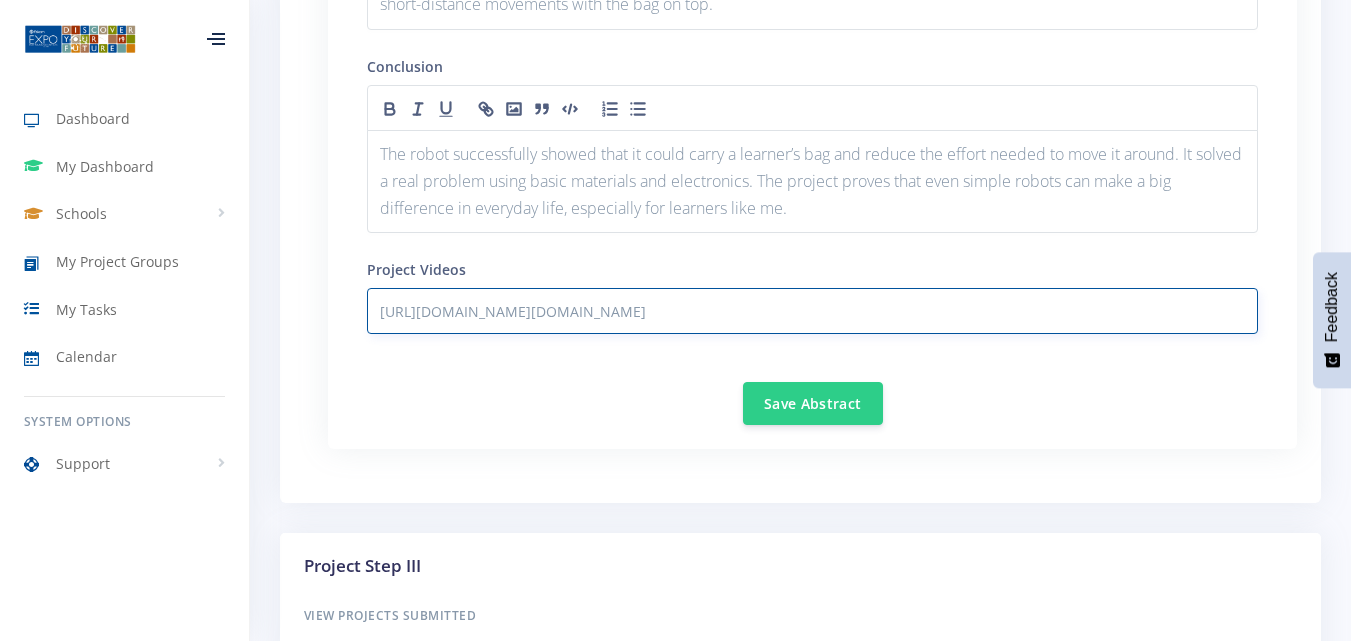 drag, startPoint x: 925, startPoint y: 344, endPoint x: 346, endPoint y: 347, distance: 579.00775 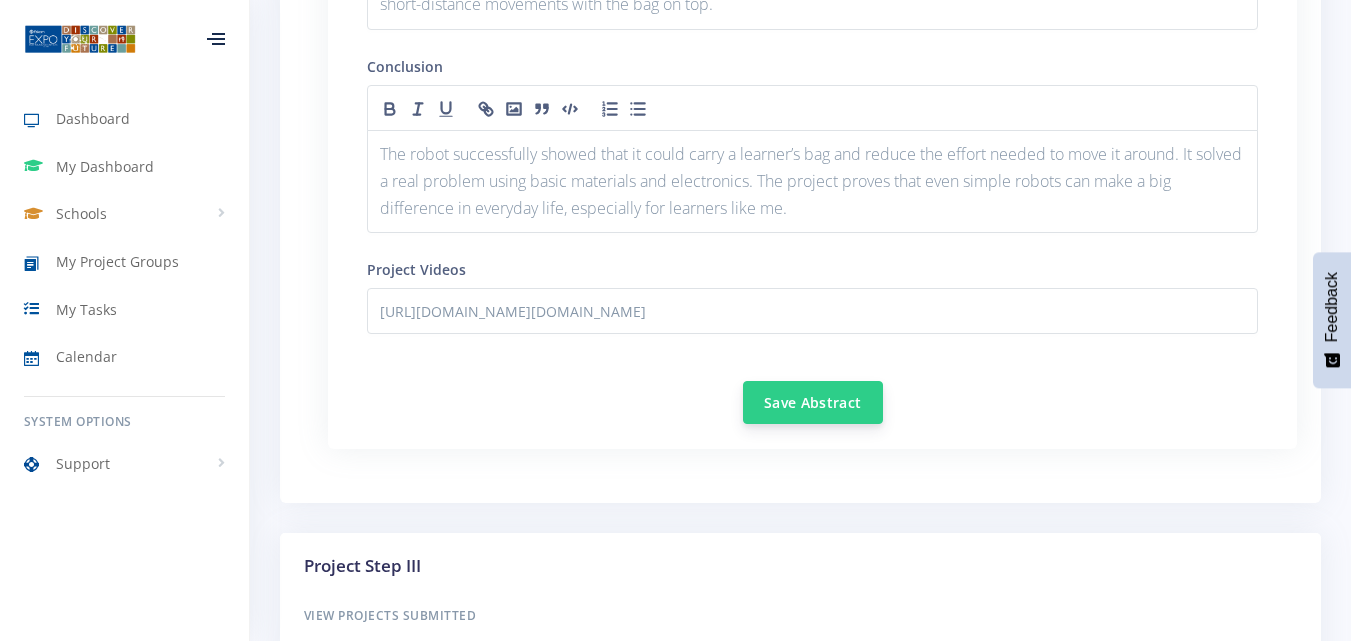 click on "Save Abstract" at bounding box center (813, 402) 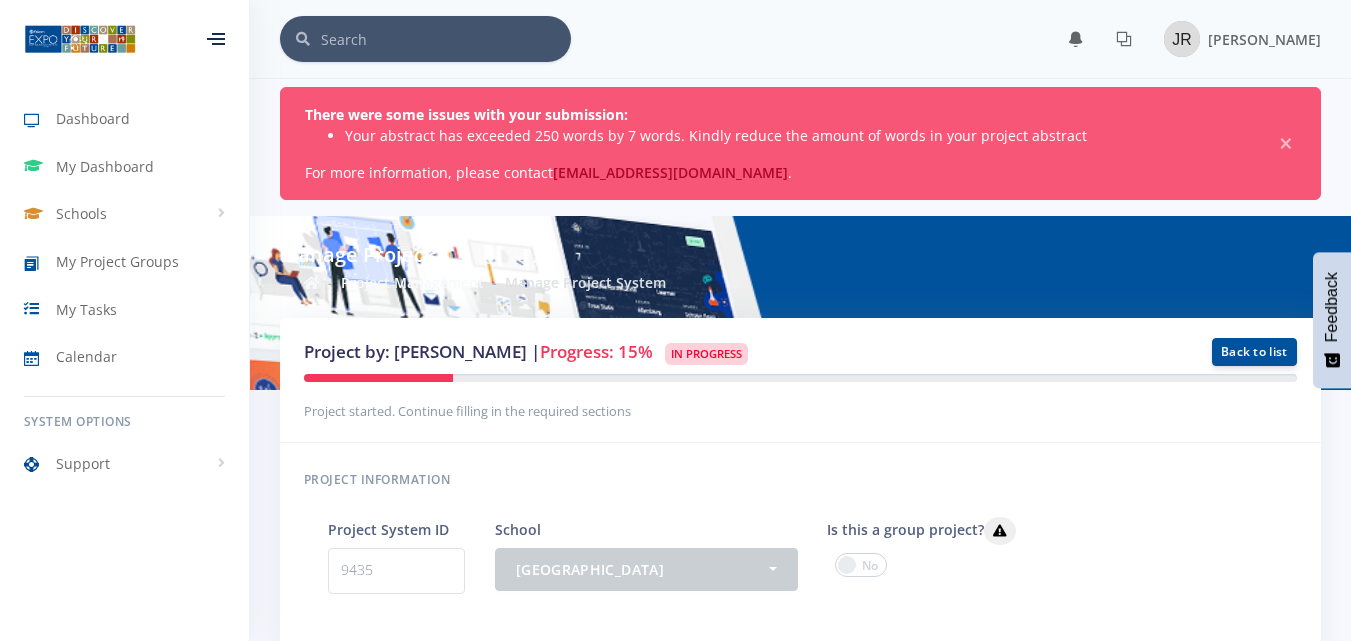 scroll, scrollTop: 0, scrollLeft: 0, axis: both 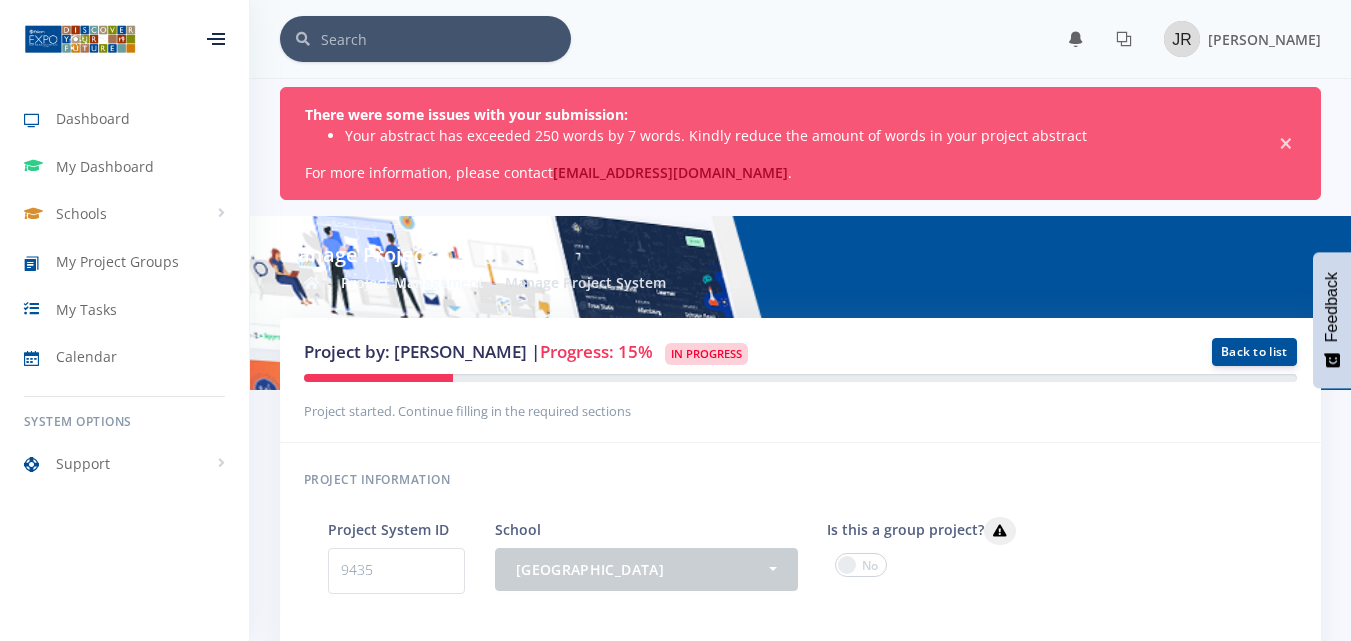 click on "×" at bounding box center [1286, 144] 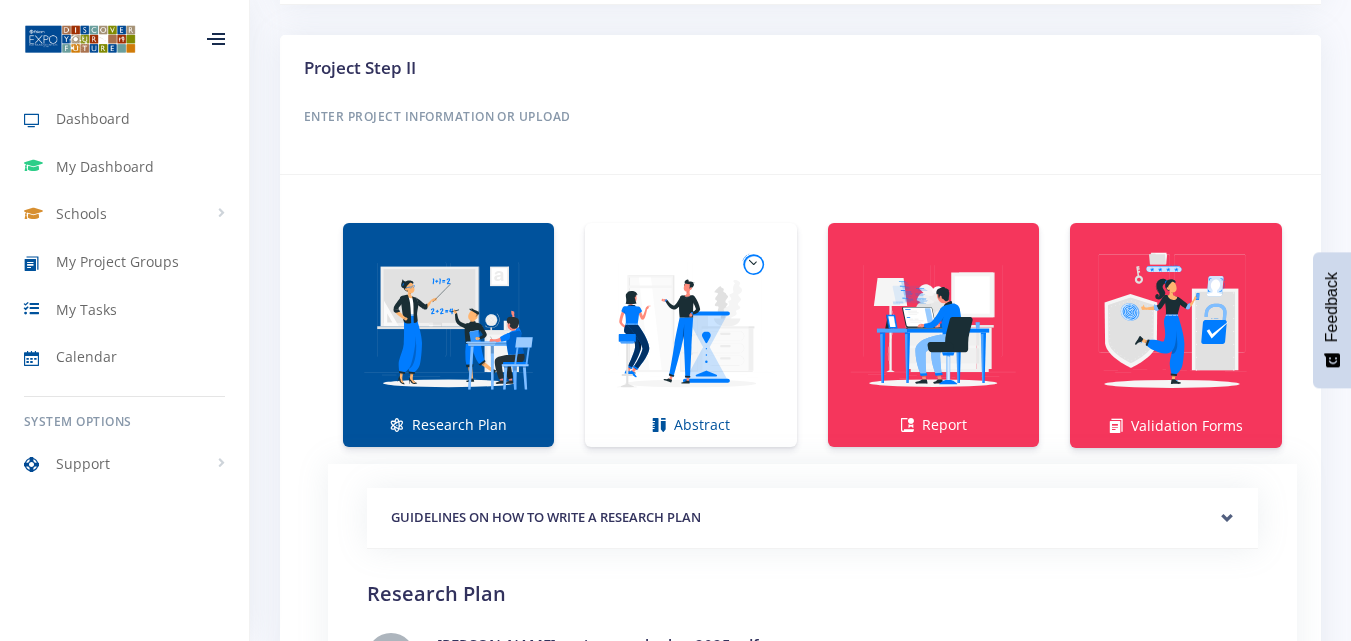 scroll, scrollTop: 1300, scrollLeft: 0, axis: vertical 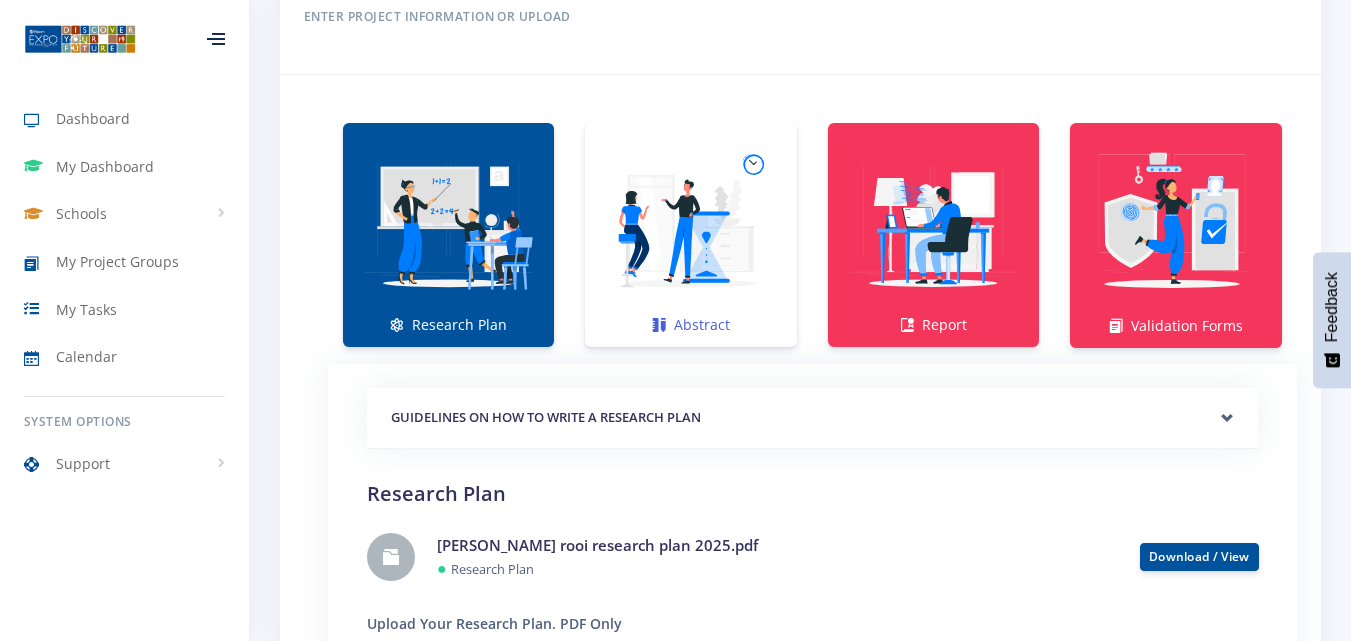 click at bounding box center [690, 224] 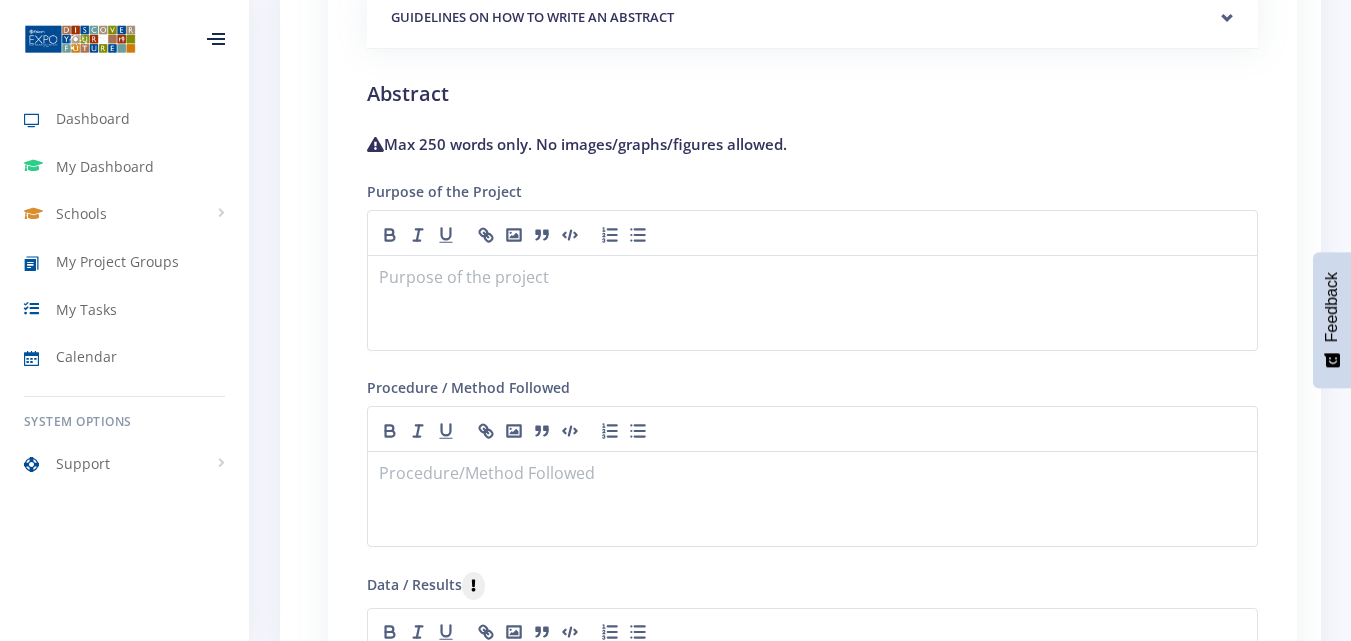 scroll, scrollTop: 1800, scrollLeft: 0, axis: vertical 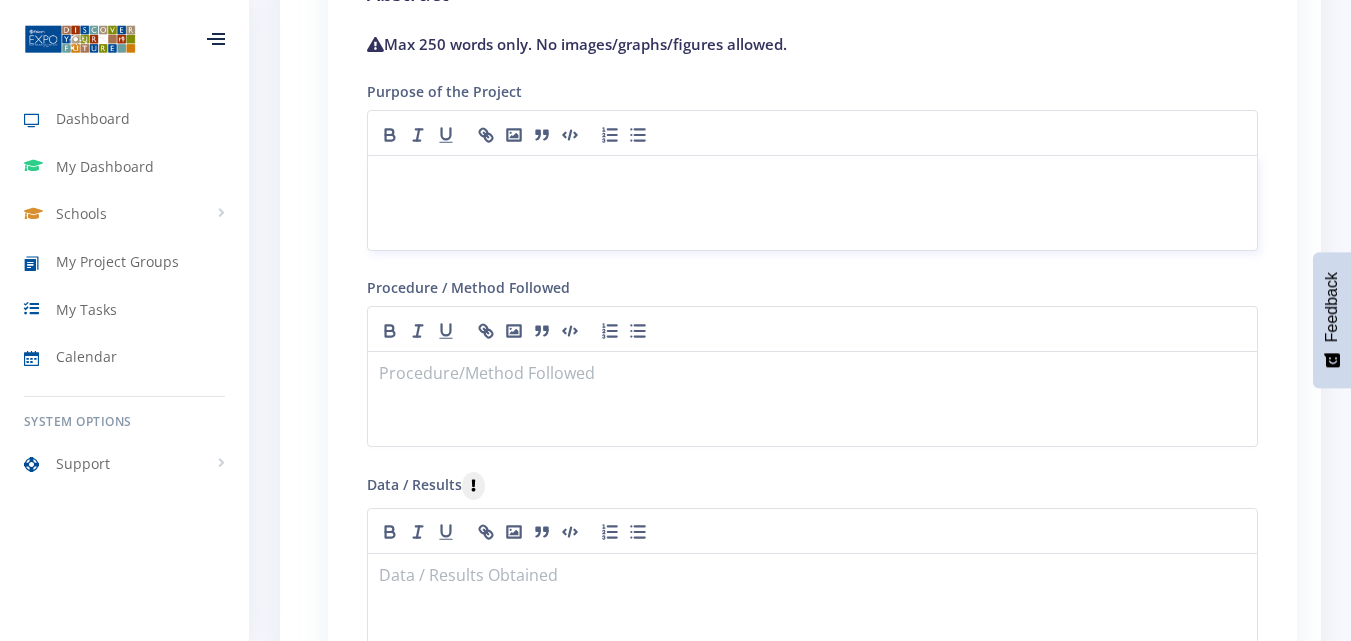 click at bounding box center (812, 203) 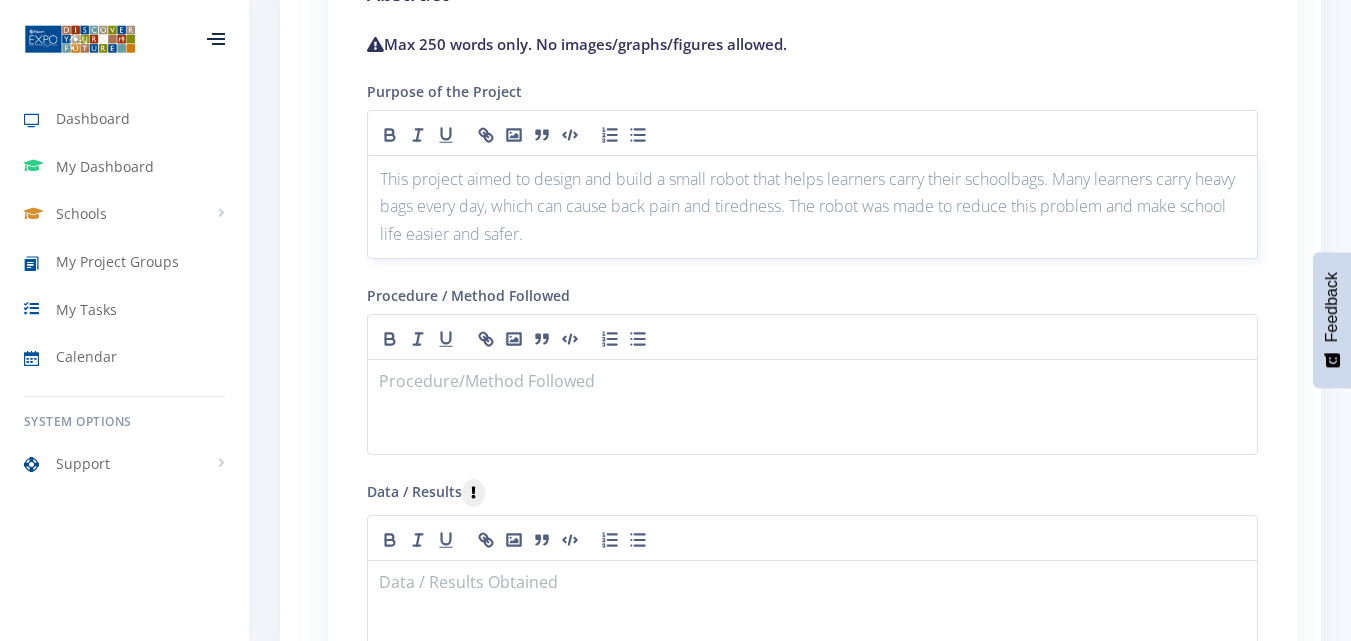 scroll, scrollTop: 1900, scrollLeft: 0, axis: vertical 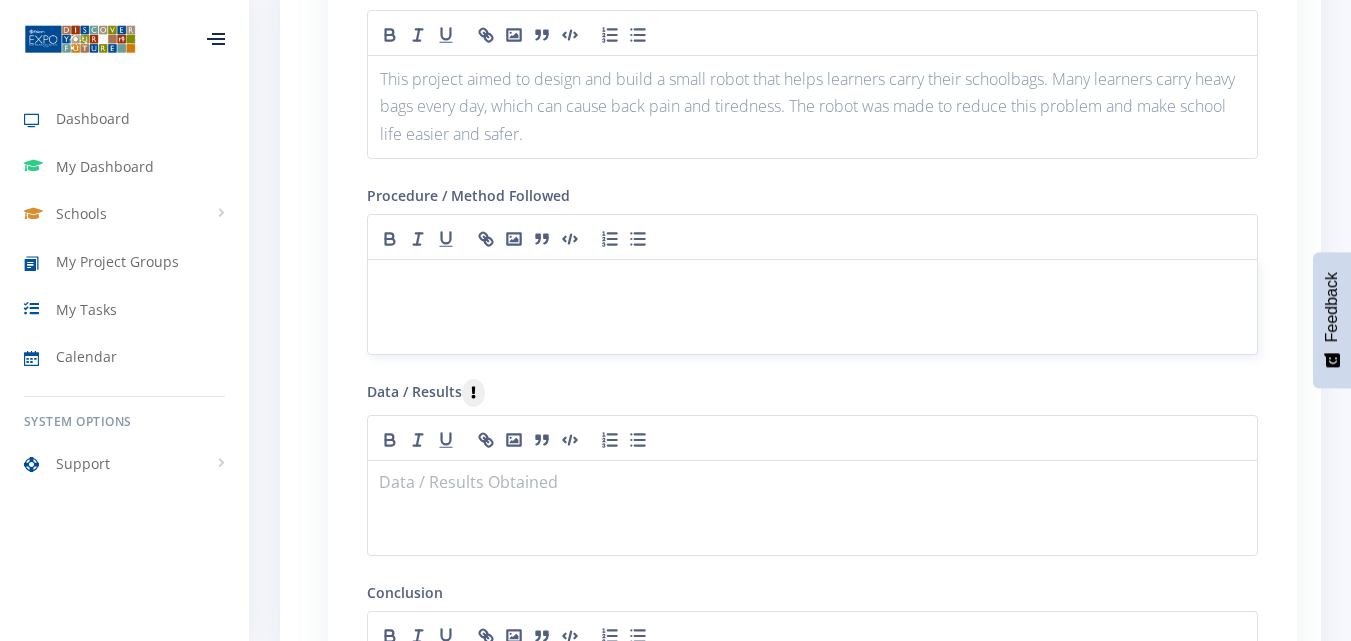 click at bounding box center [812, 307] 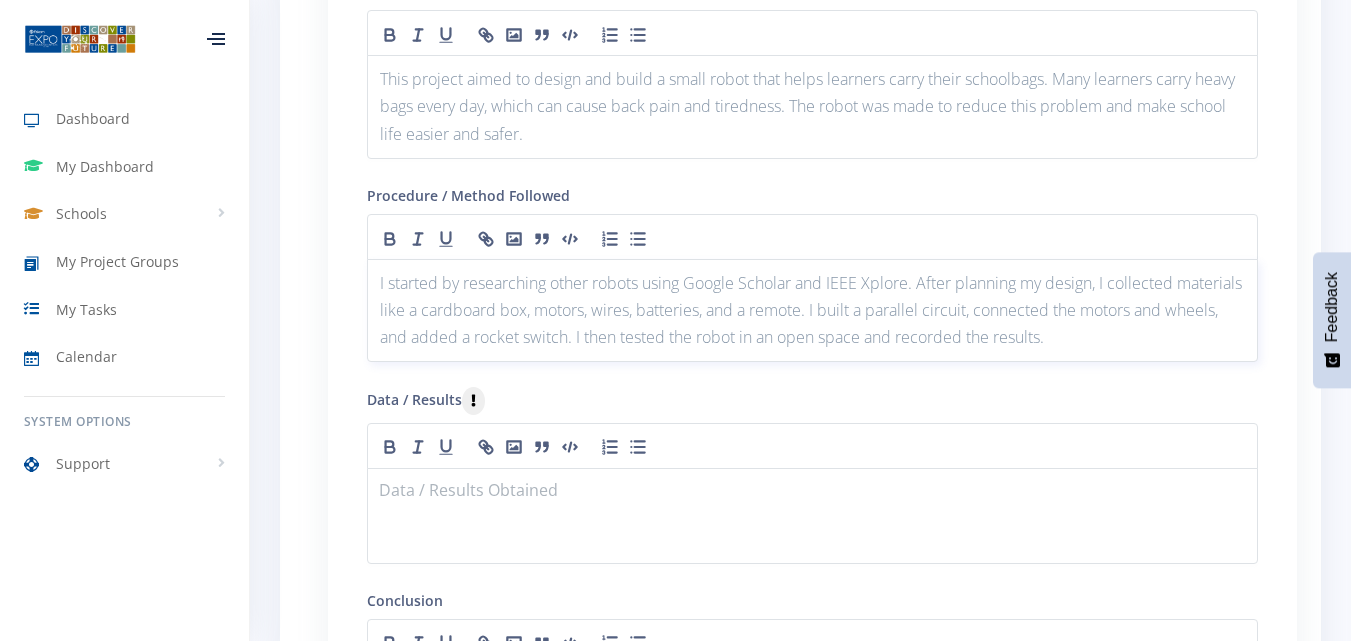 scroll, scrollTop: 2100, scrollLeft: 0, axis: vertical 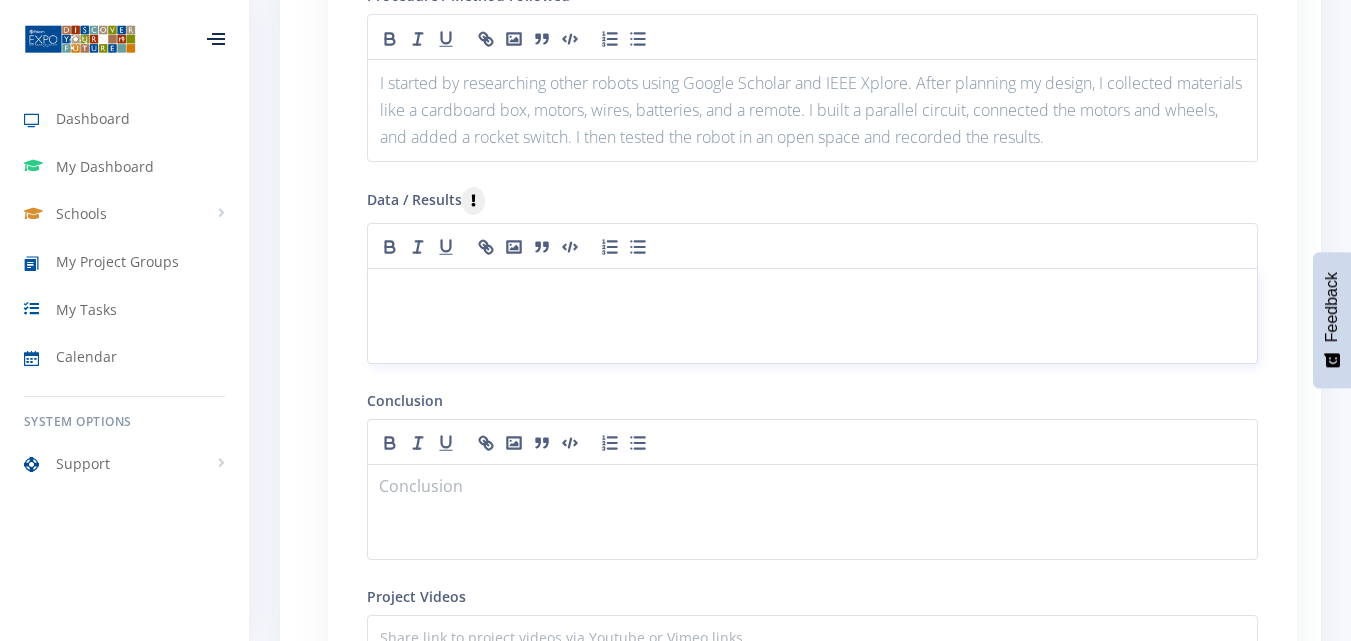 click at bounding box center [812, 316] 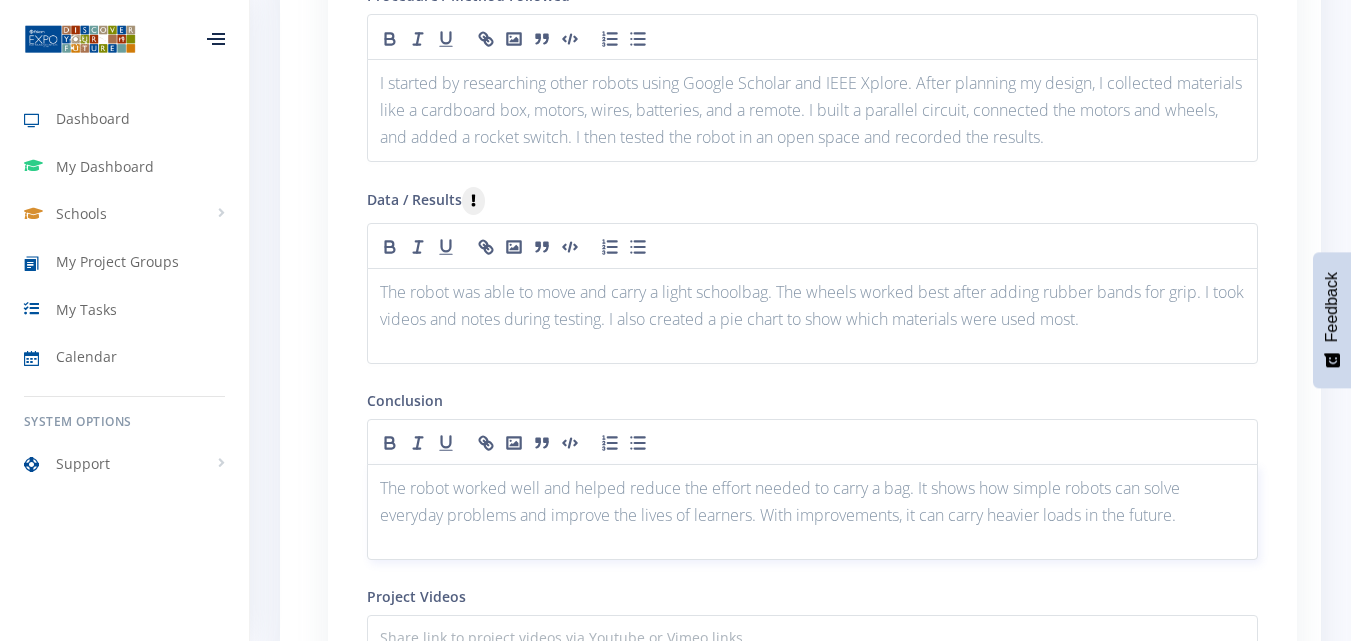 scroll, scrollTop: 2400, scrollLeft: 0, axis: vertical 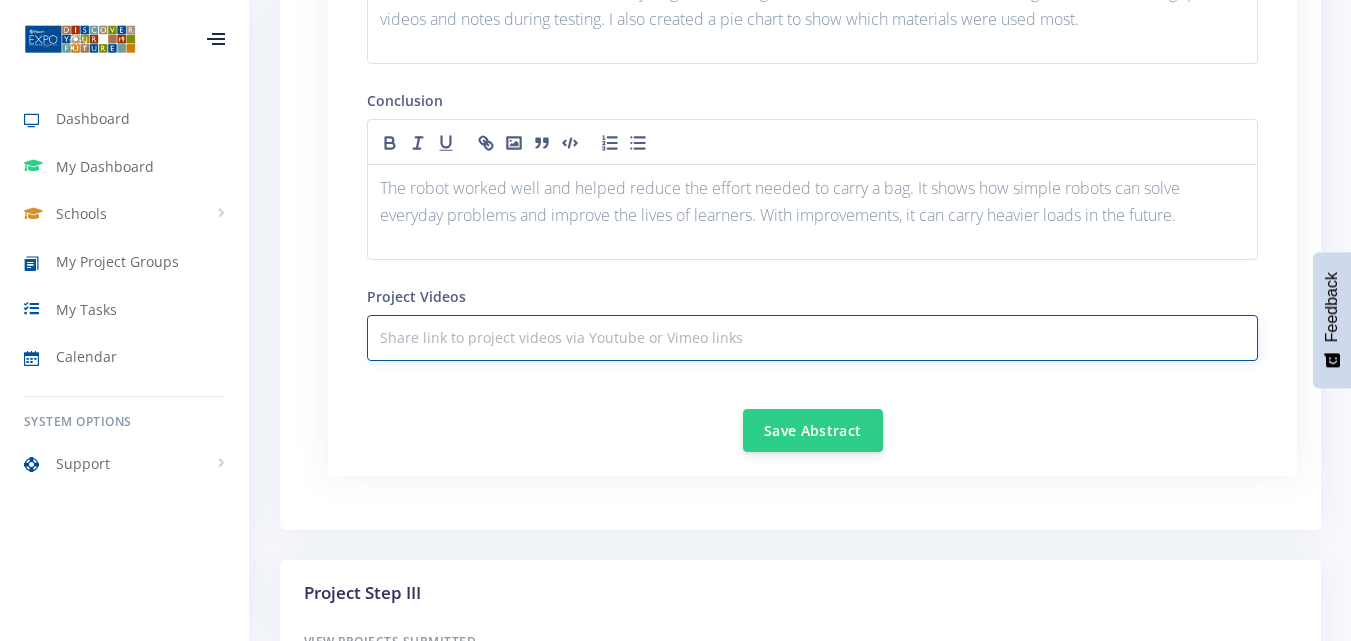 click at bounding box center [812, 338] 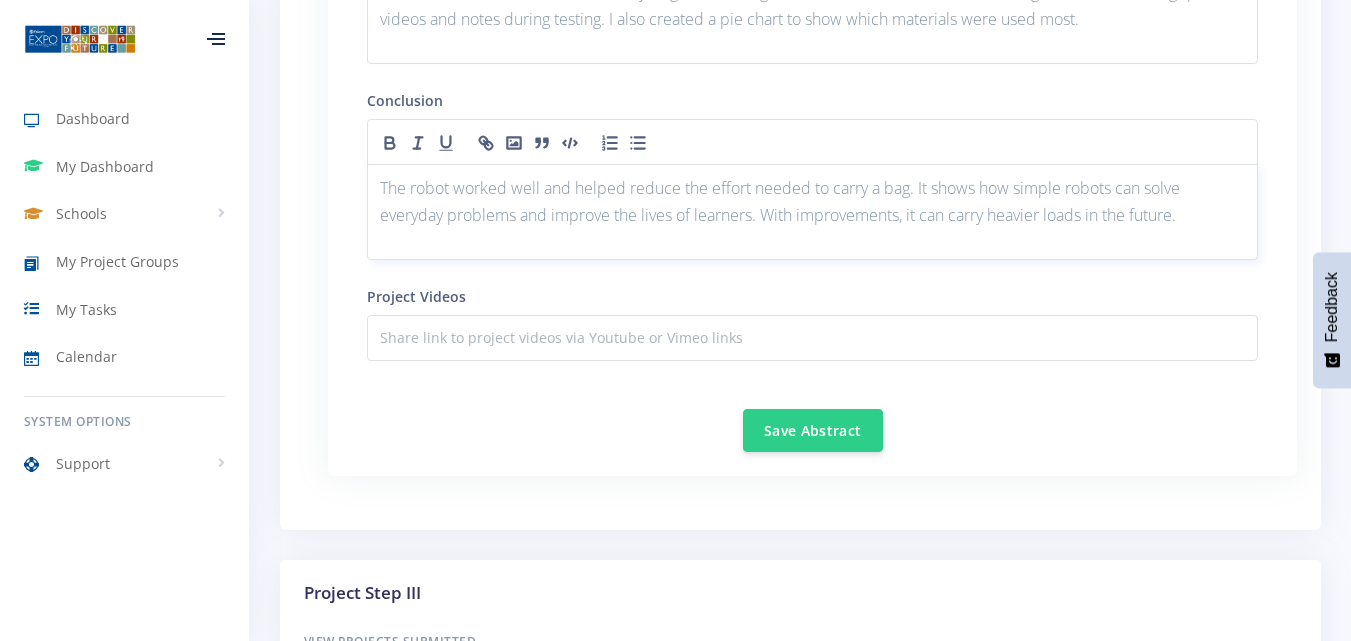 click on "The robot worked well and helped reduce the effort needed to carry a bag. It shows how simple robots can solve everyday problems and improve the lives of learners. With improvements, it can carry heavier loads in the future." at bounding box center [812, 212] 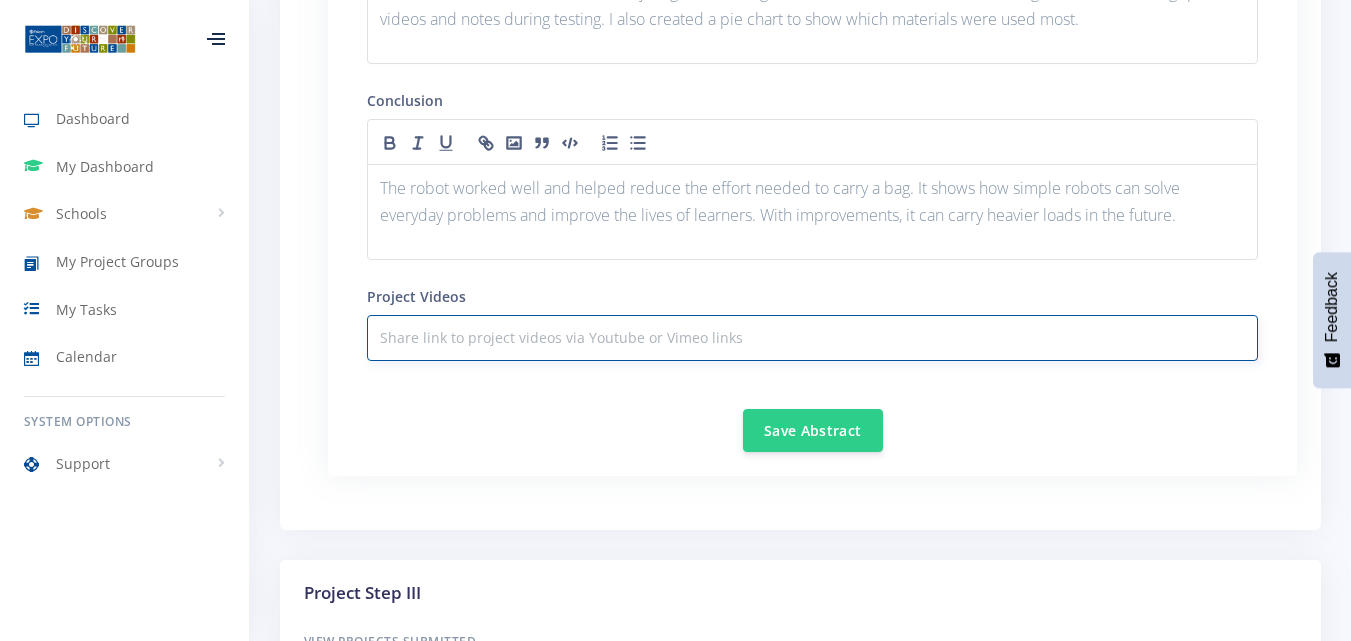 click at bounding box center (812, 338) 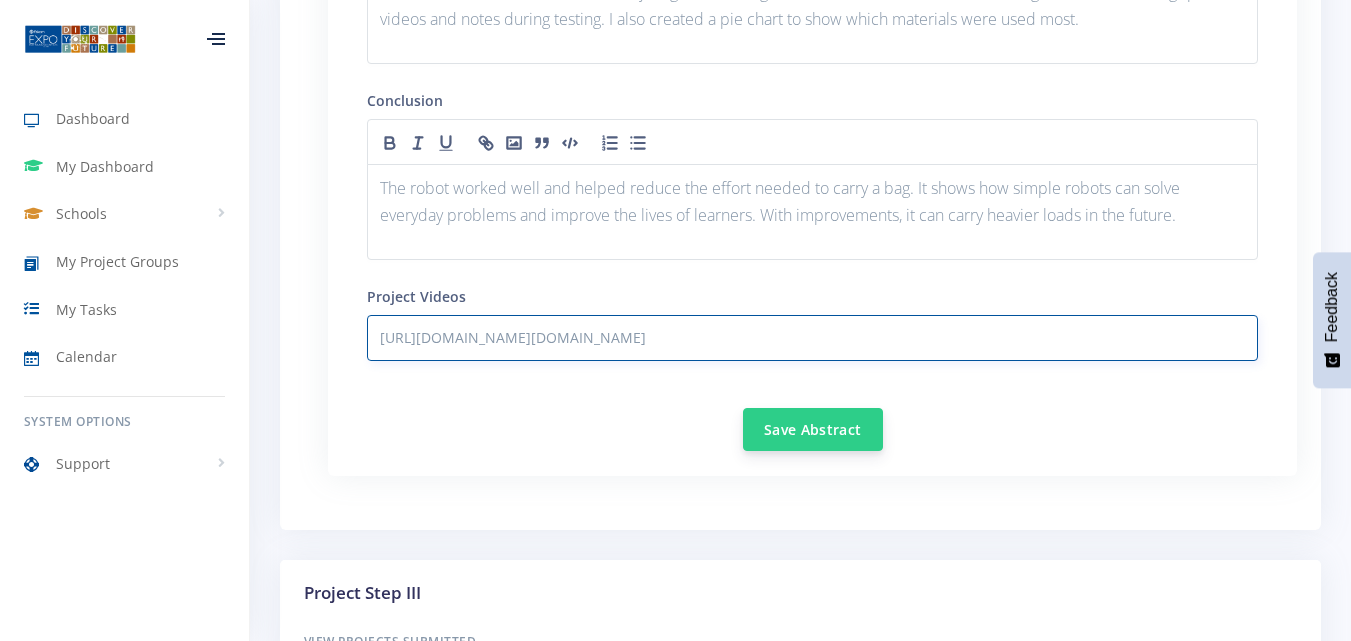type on "[URL][DOMAIN_NAME][DOMAIN_NAME]" 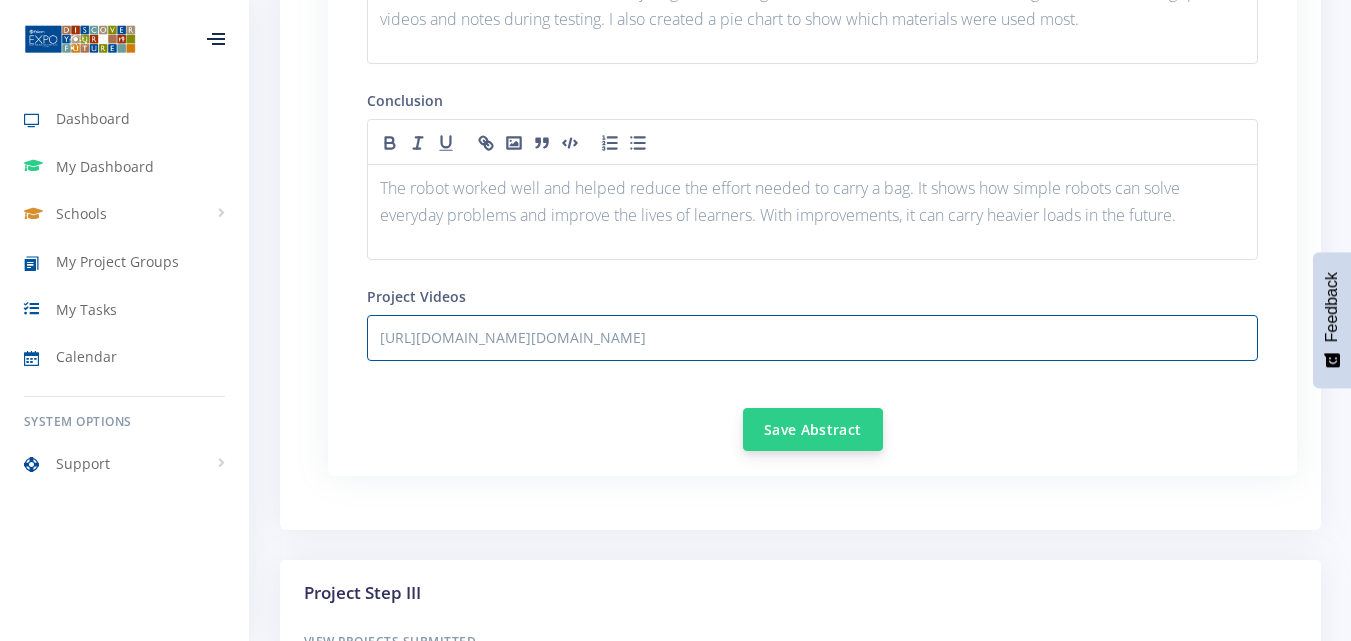 click on "Save Abstract" at bounding box center (813, 429) 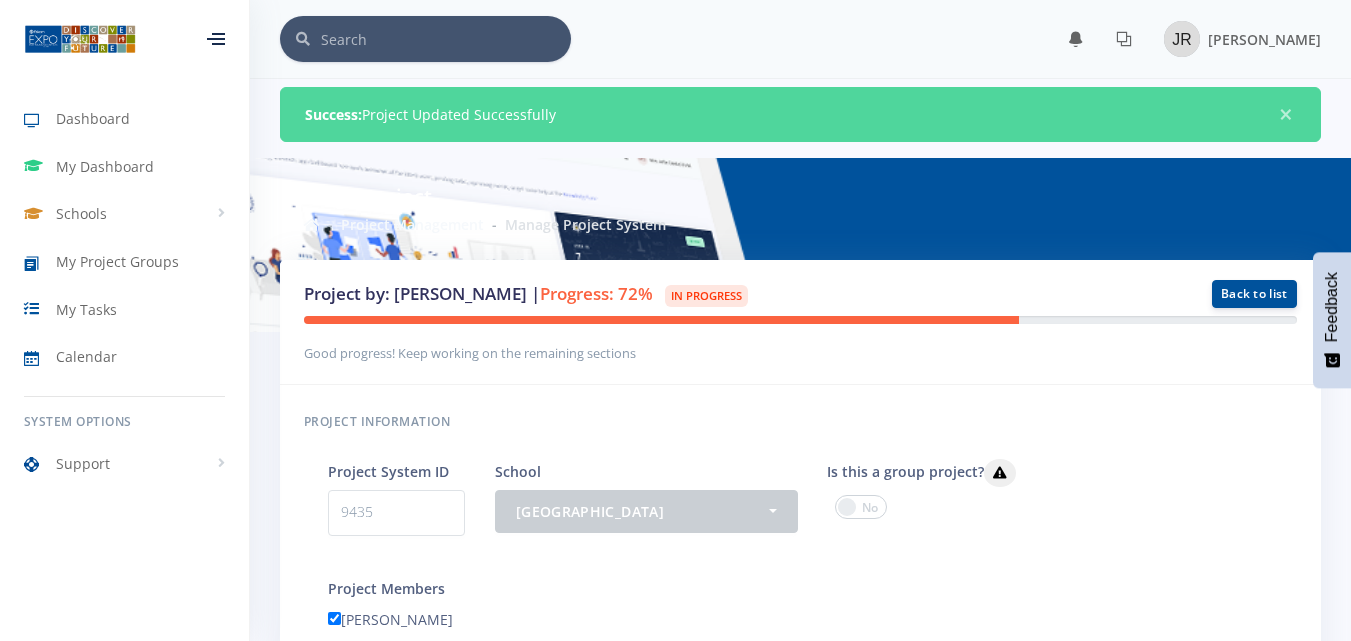 scroll, scrollTop: 0, scrollLeft: 0, axis: both 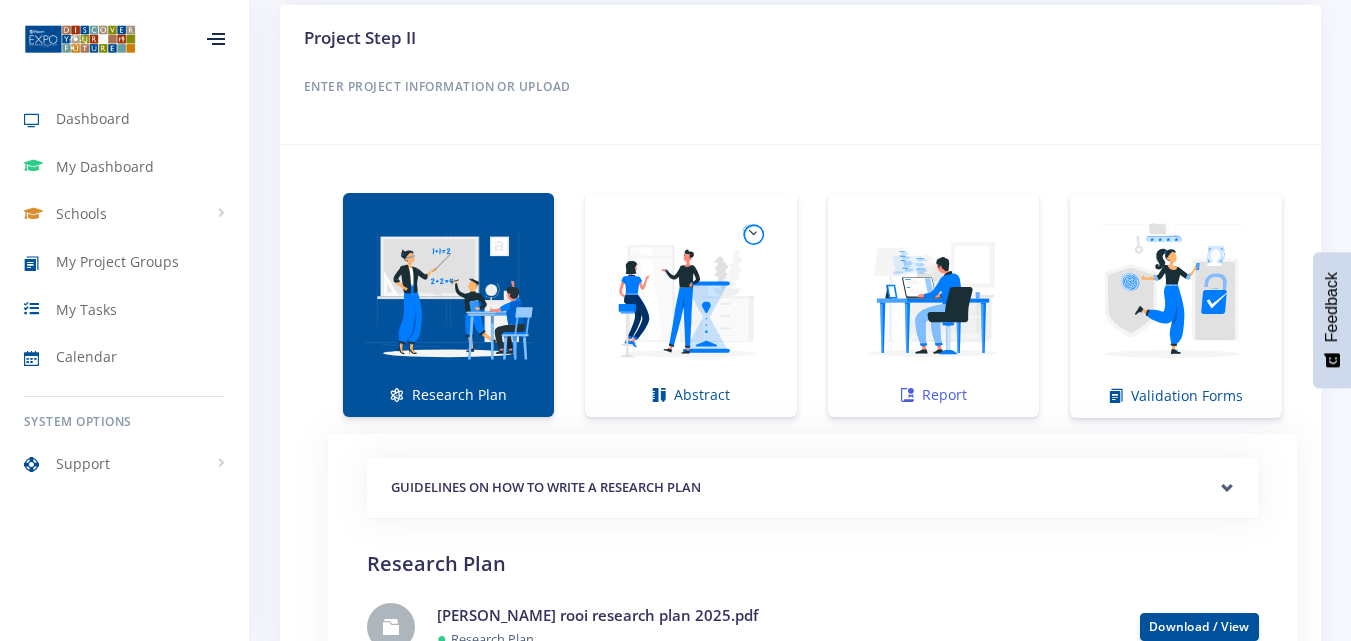 click at bounding box center [933, 294] 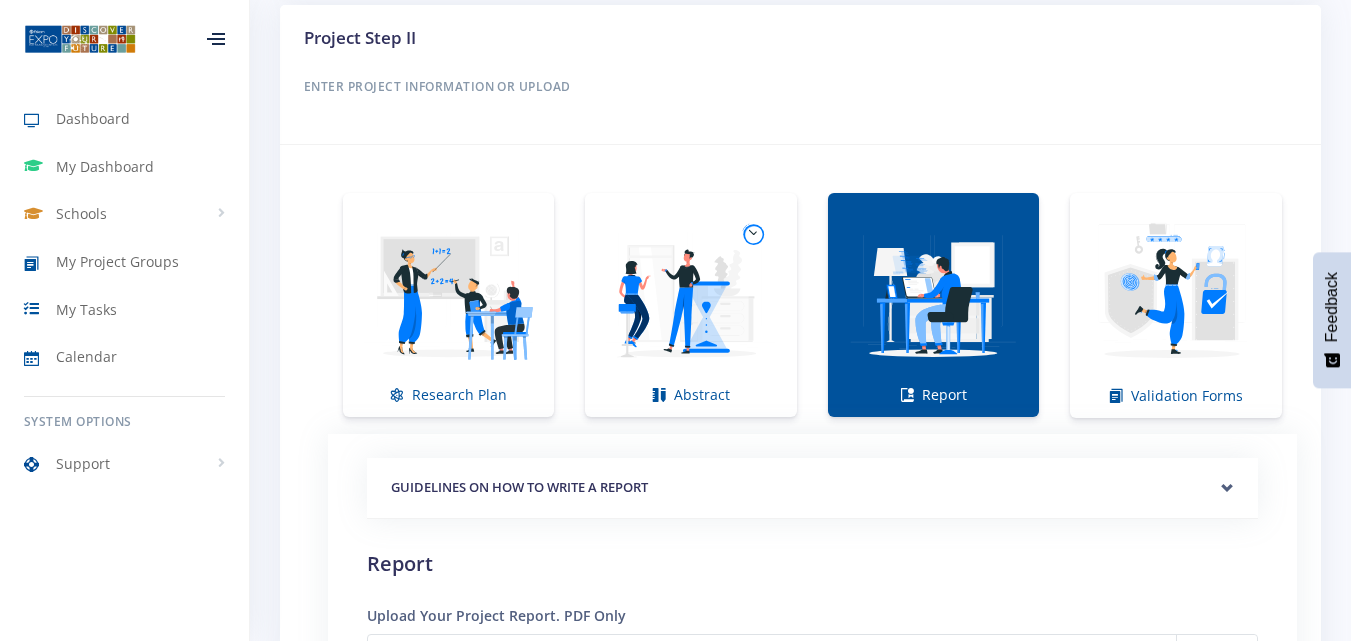 scroll, scrollTop: 1600, scrollLeft: 0, axis: vertical 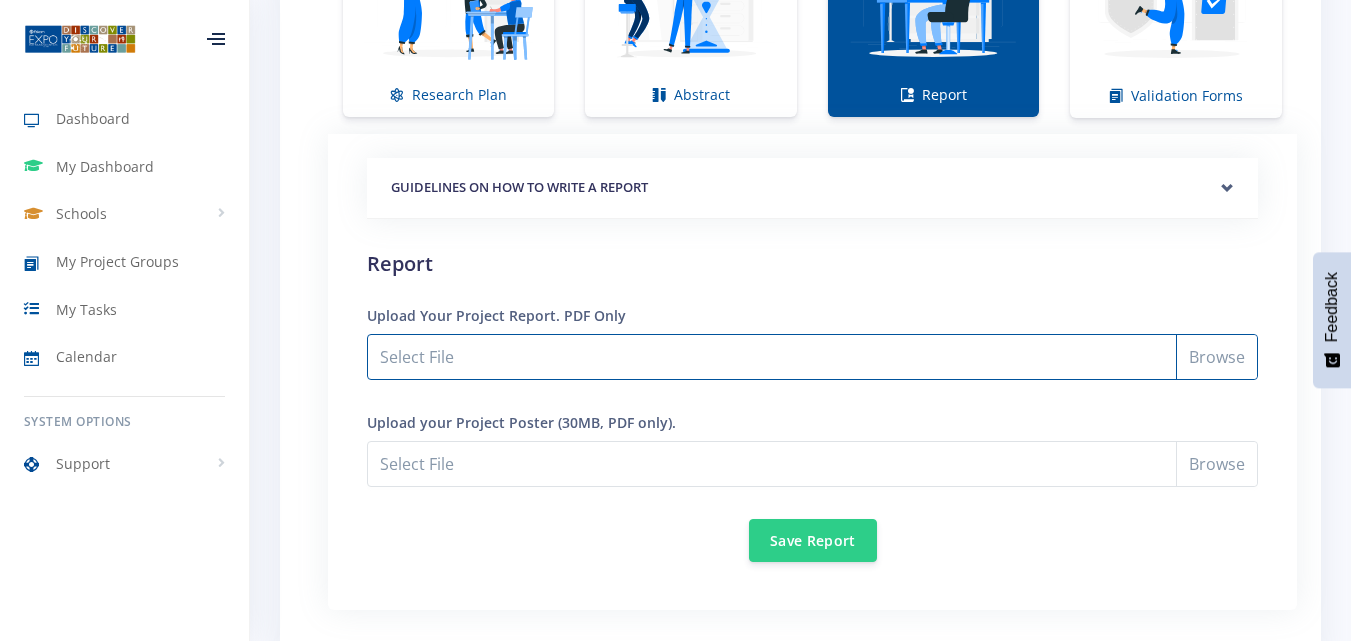 click on "Select File" at bounding box center [812, 357] 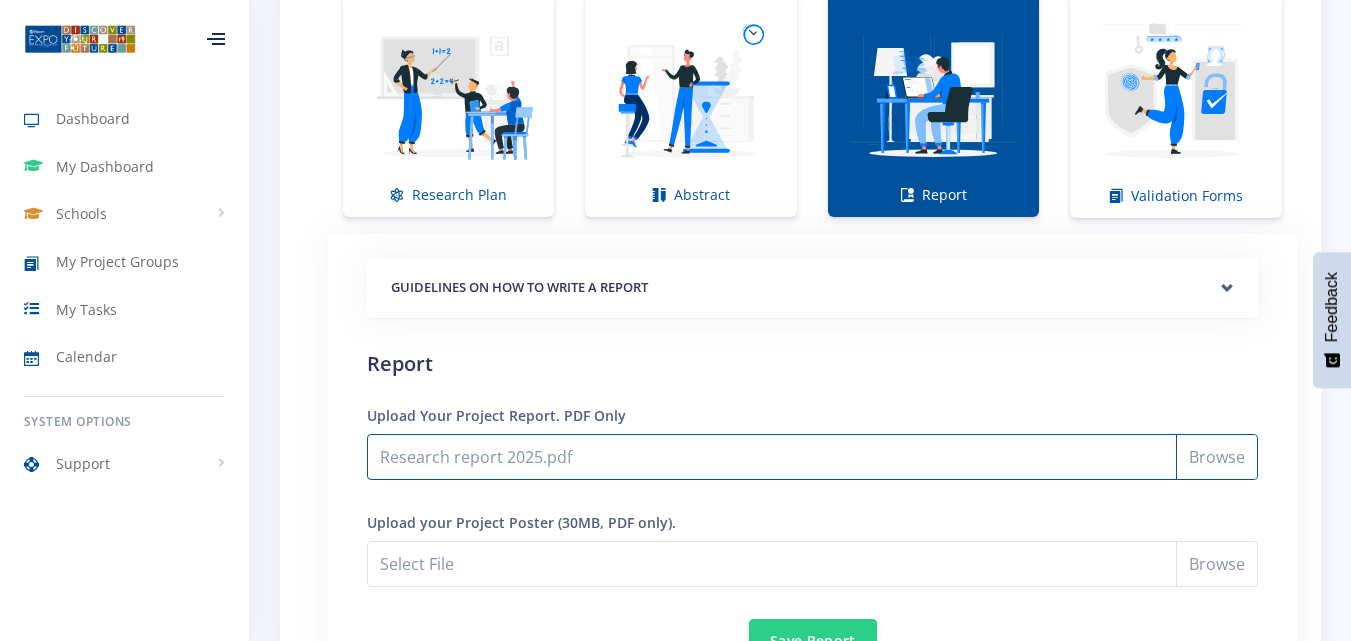 scroll, scrollTop: 1700, scrollLeft: 0, axis: vertical 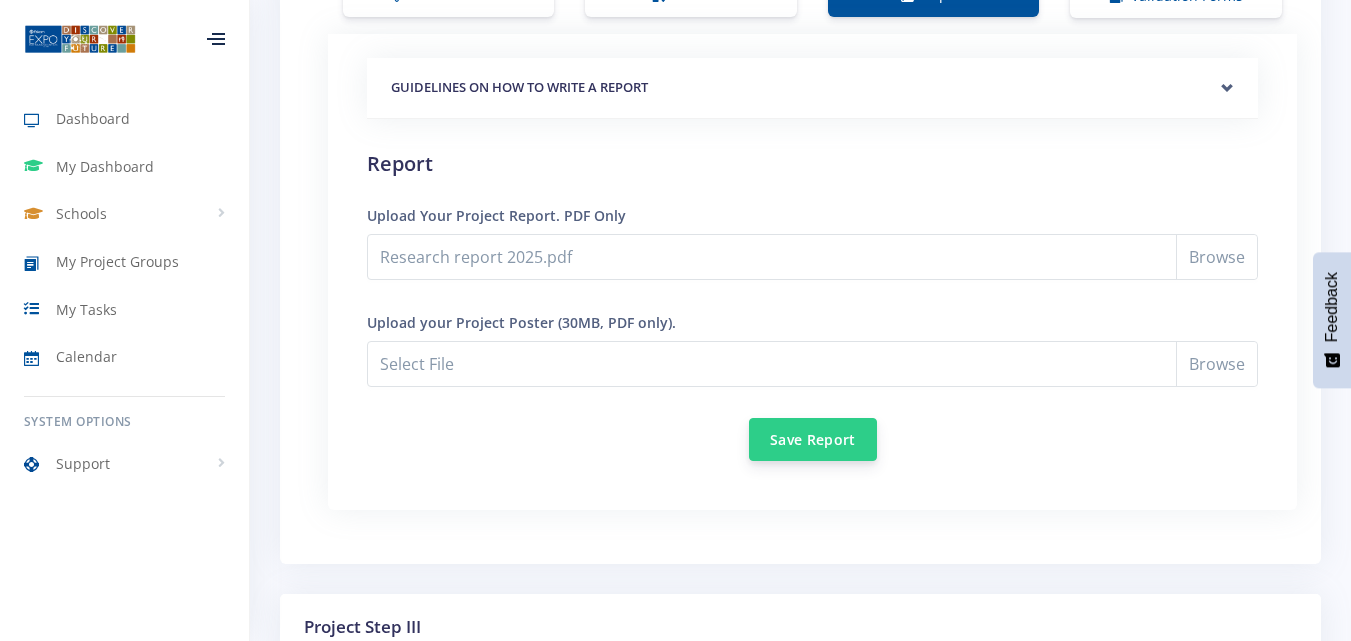 click on "Save Report" at bounding box center (813, 439) 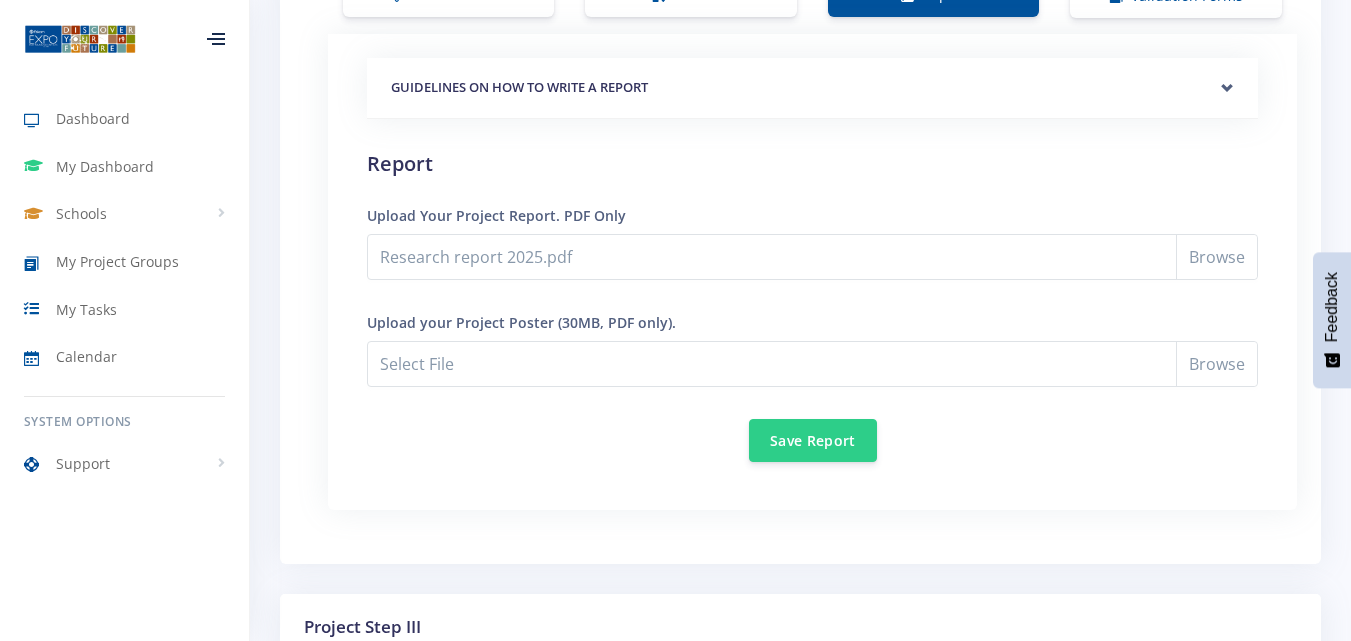 scroll, scrollTop: 1600, scrollLeft: 0, axis: vertical 